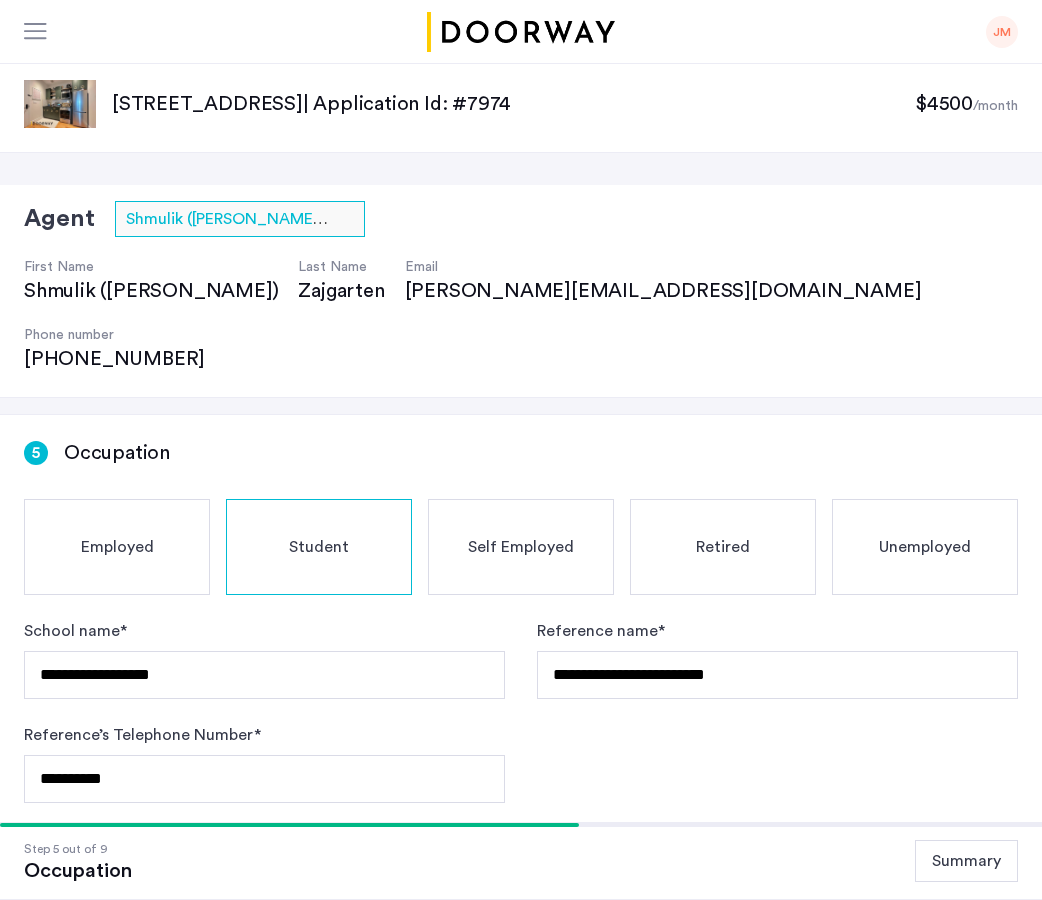 scroll, scrollTop: 148, scrollLeft: 0, axis: vertical 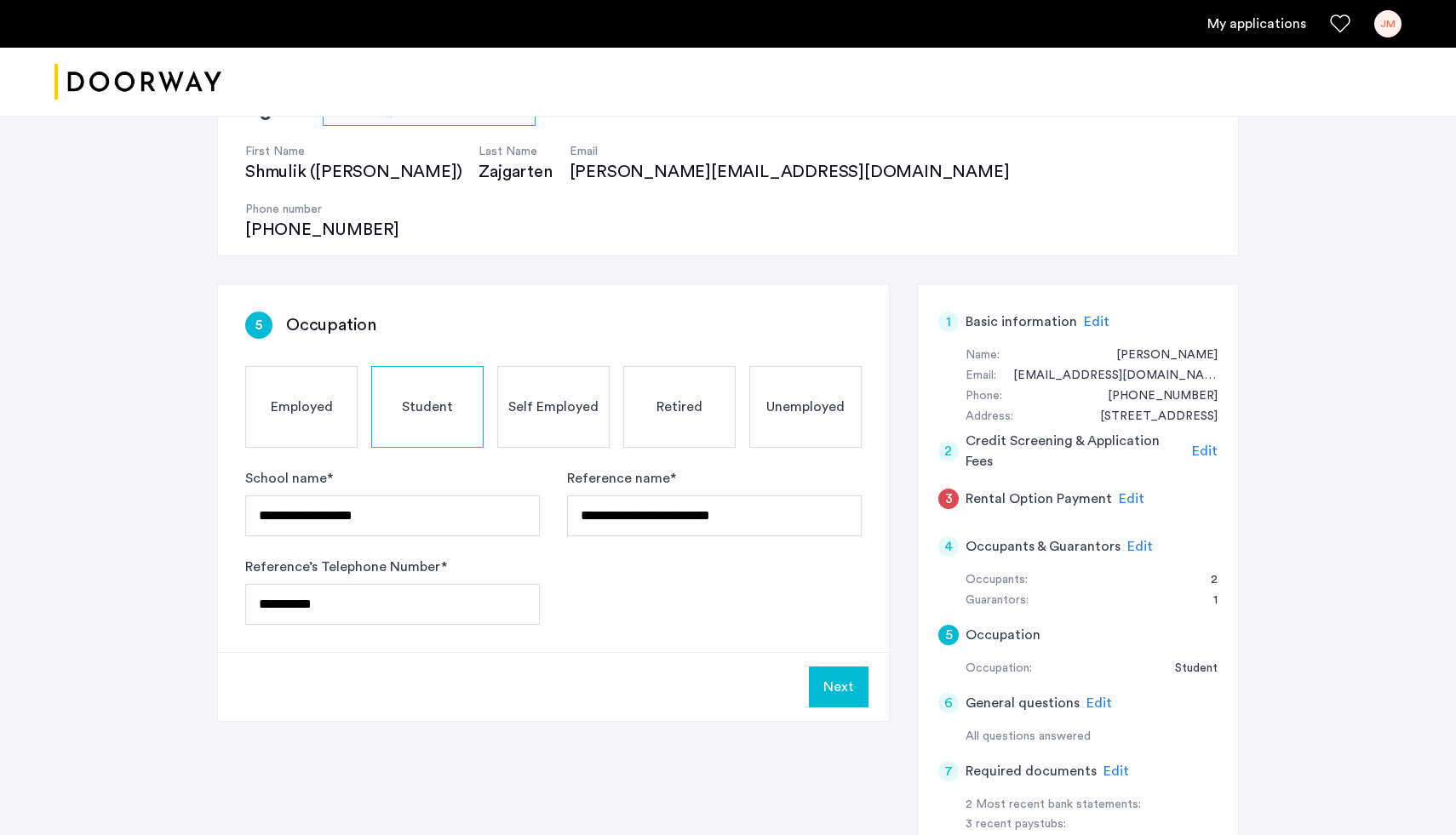 click on "Edit" 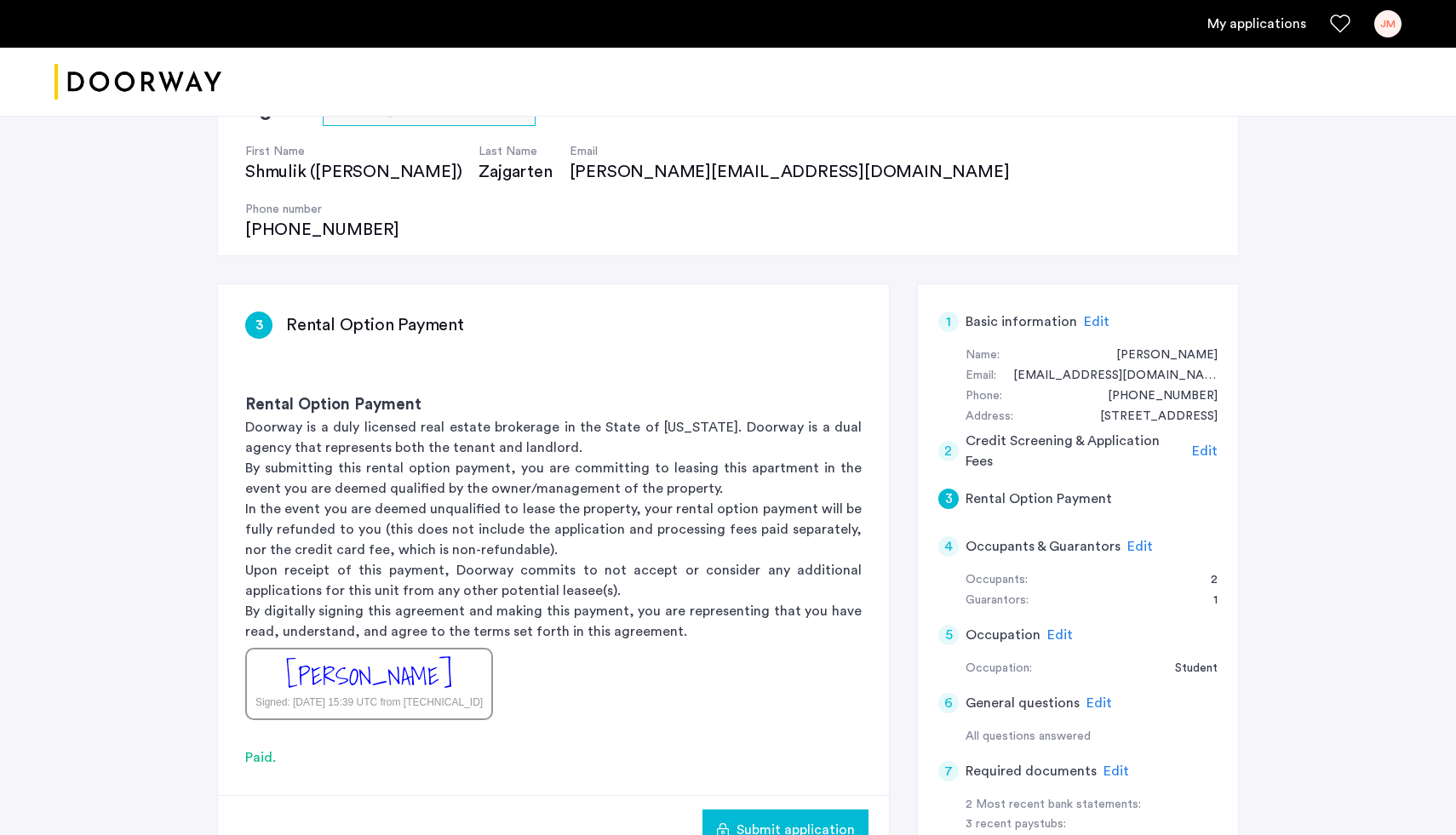 click on "Edit" 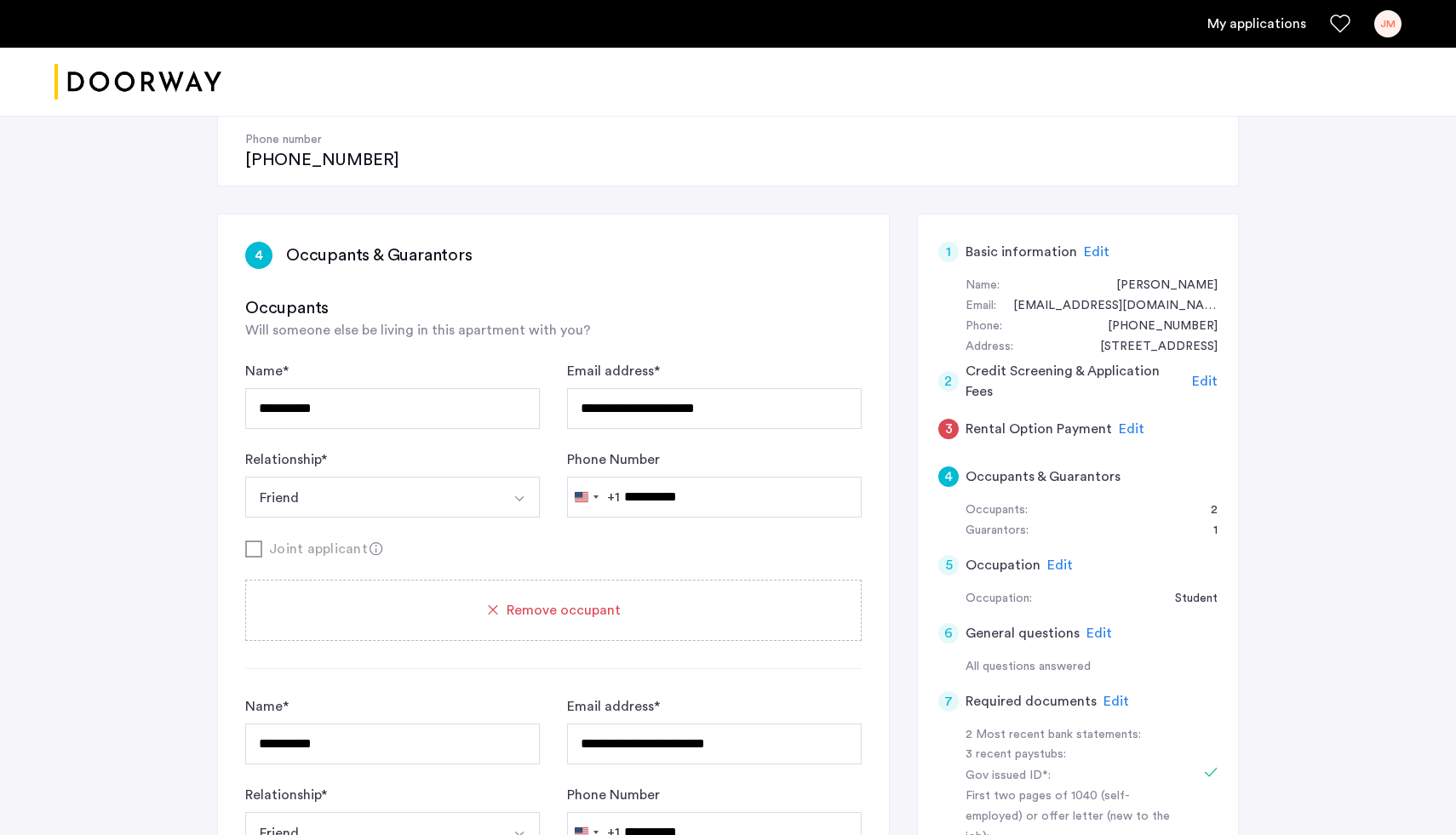 scroll, scrollTop: 239, scrollLeft: 0, axis: vertical 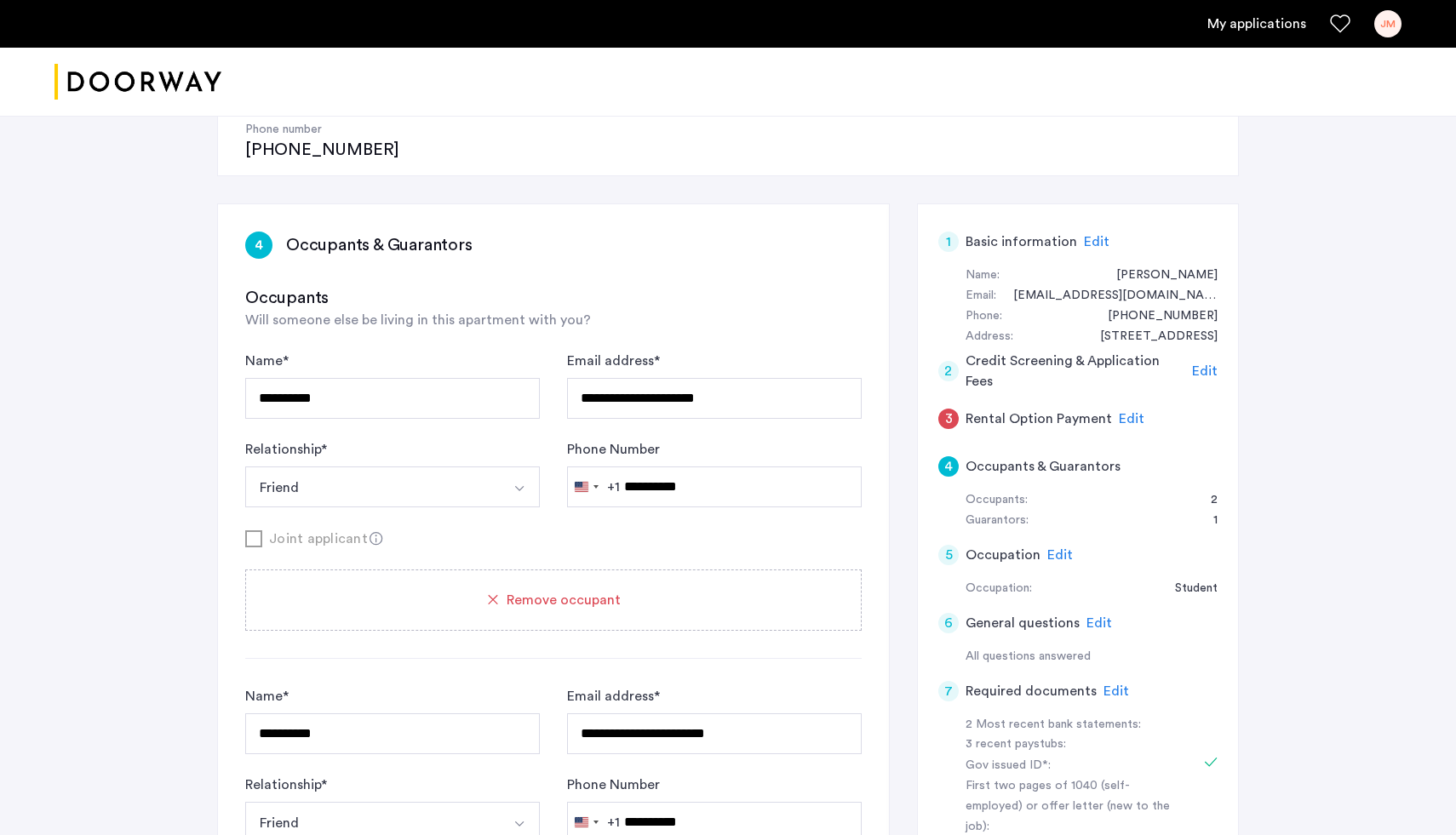 click on "Edit" 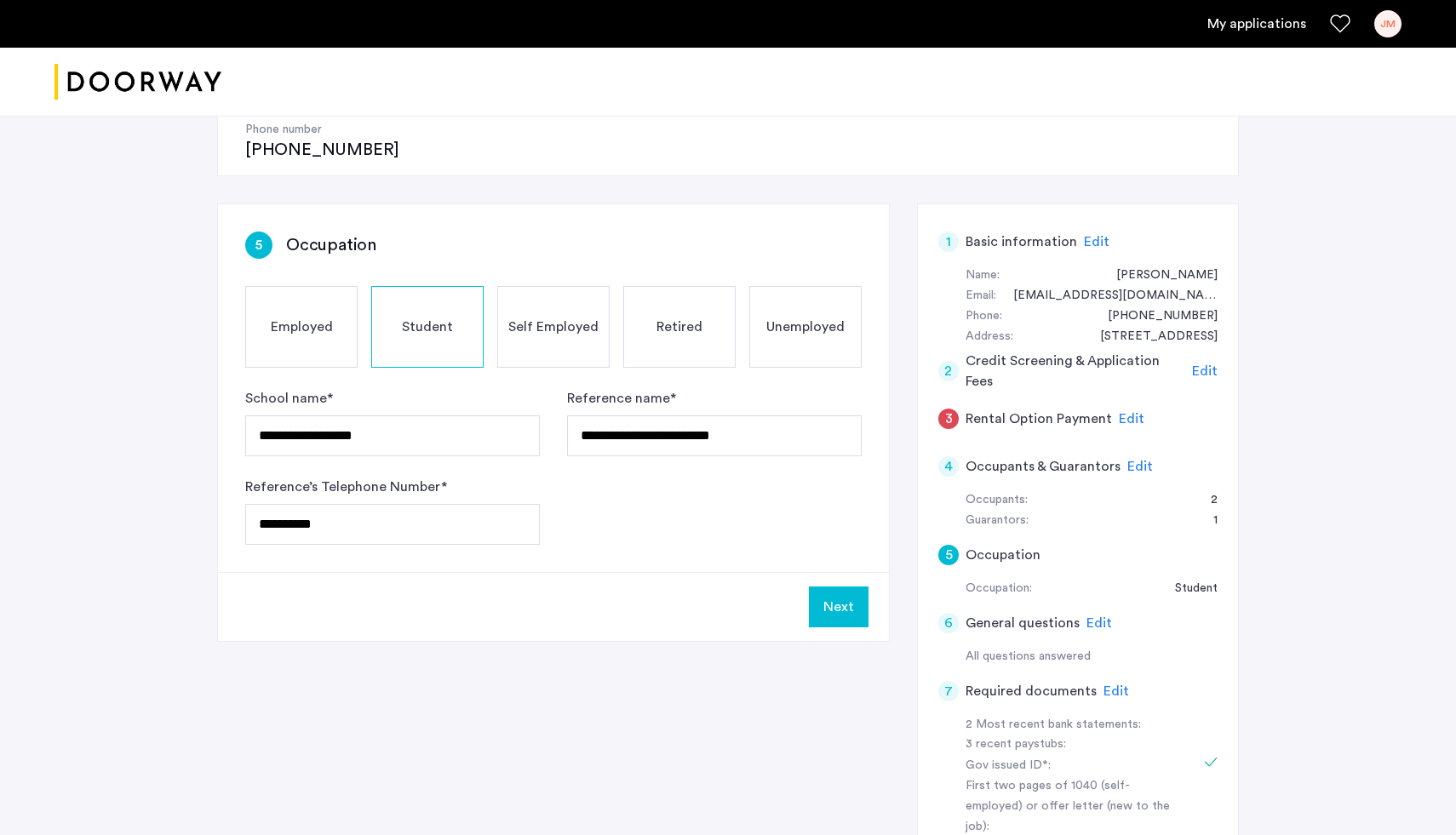 click on "Edit" 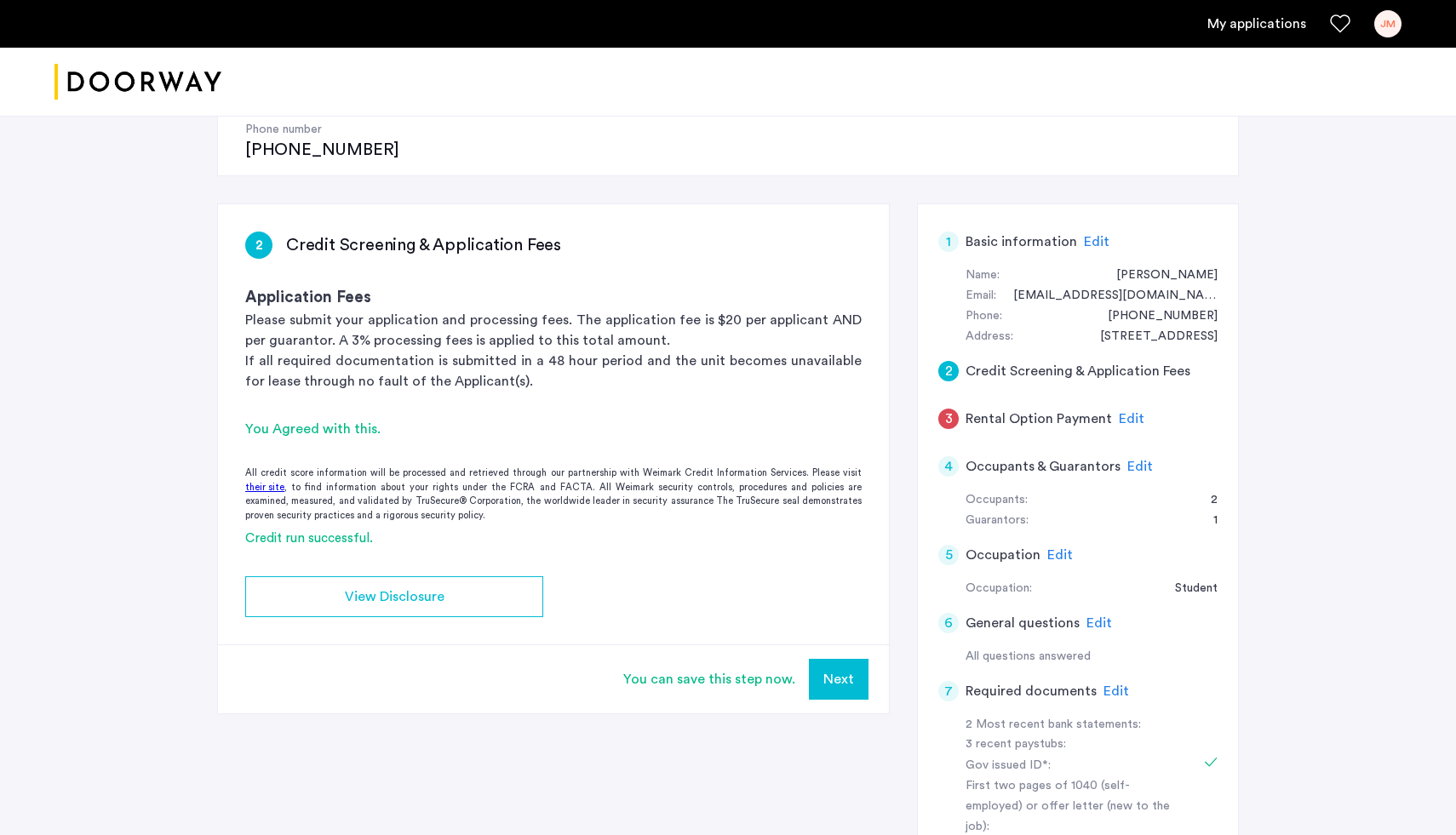 click on "Edit" 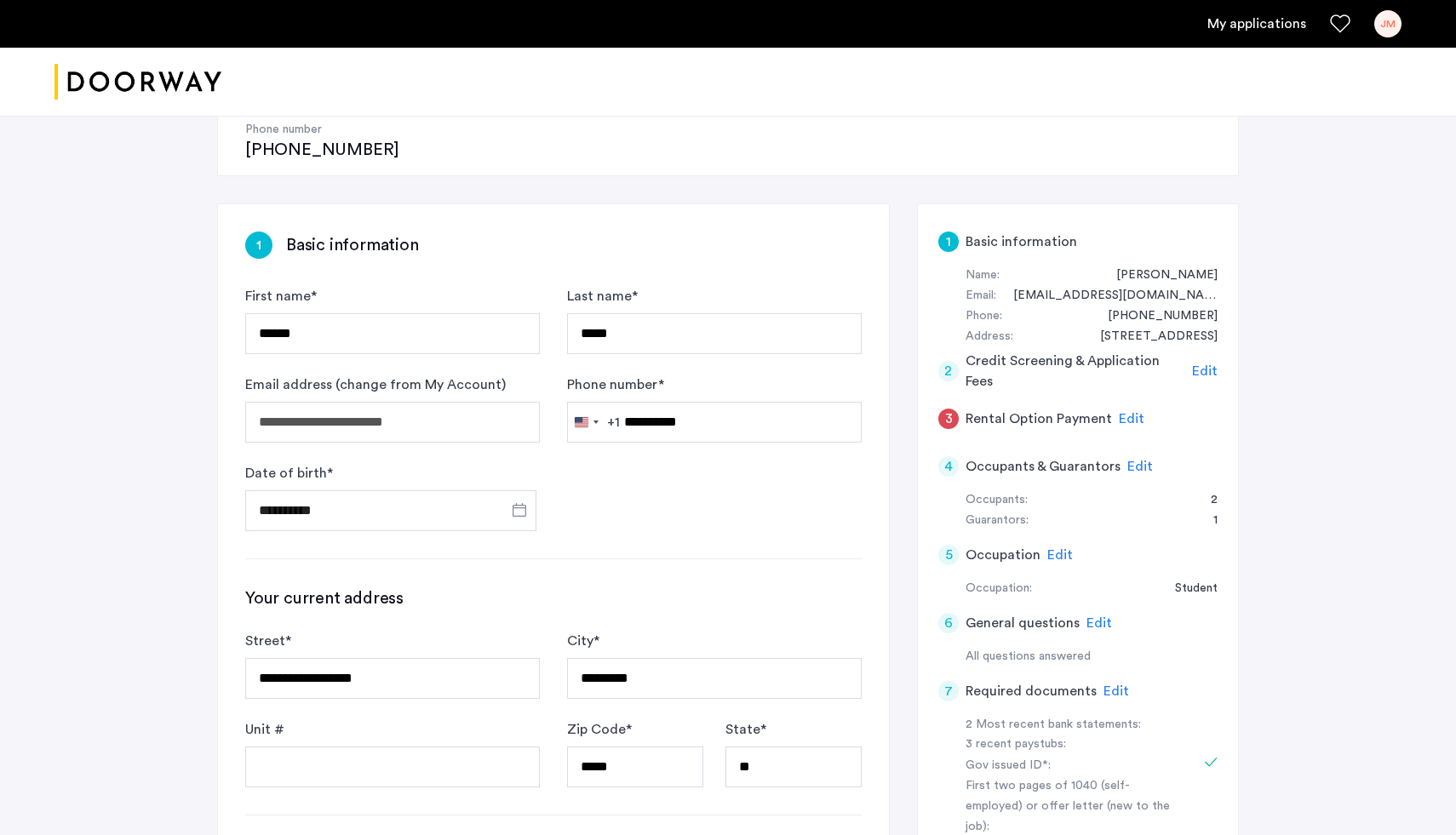 scroll, scrollTop: 300, scrollLeft: 0, axis: vertical 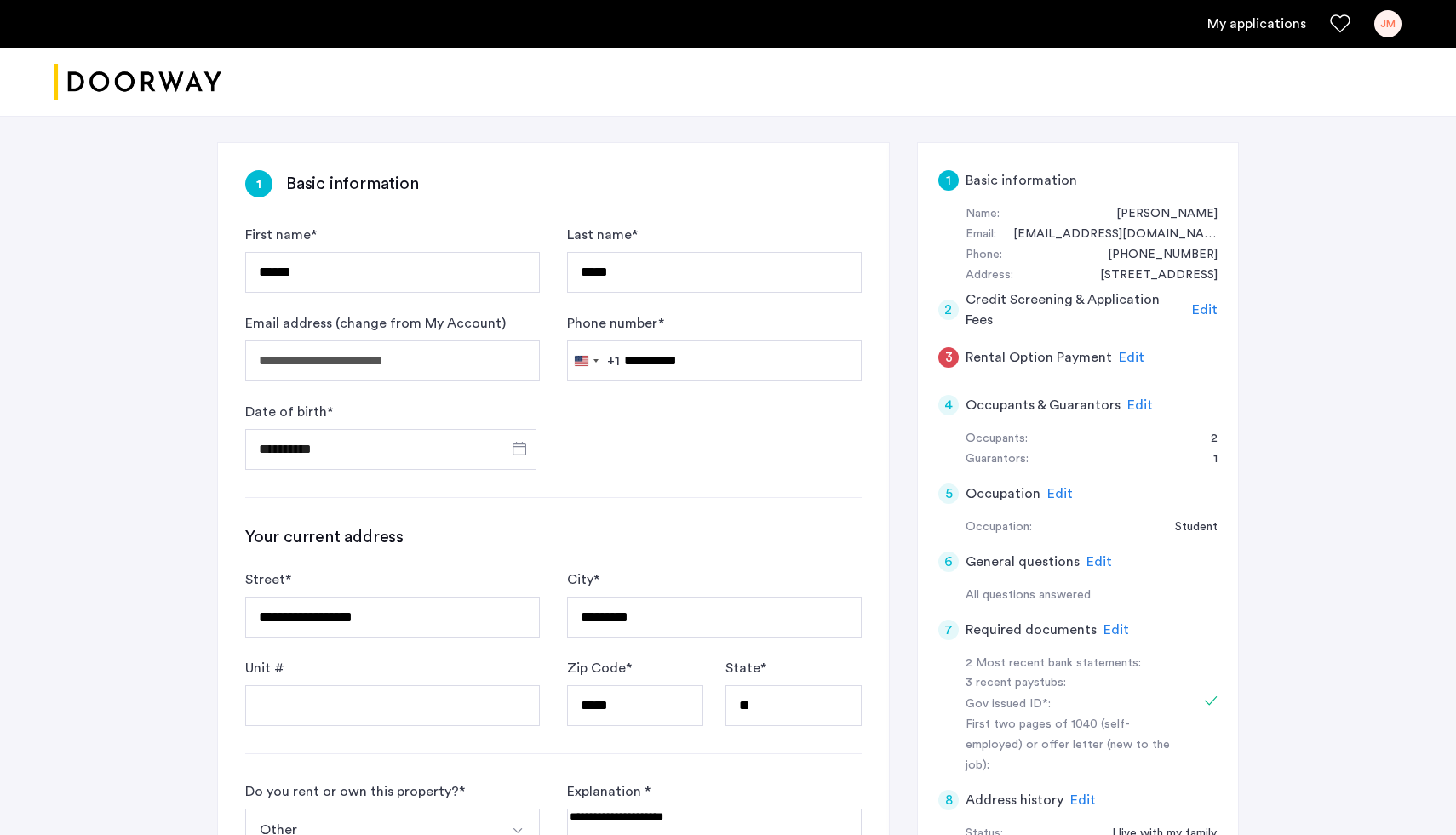 click on "Edit" 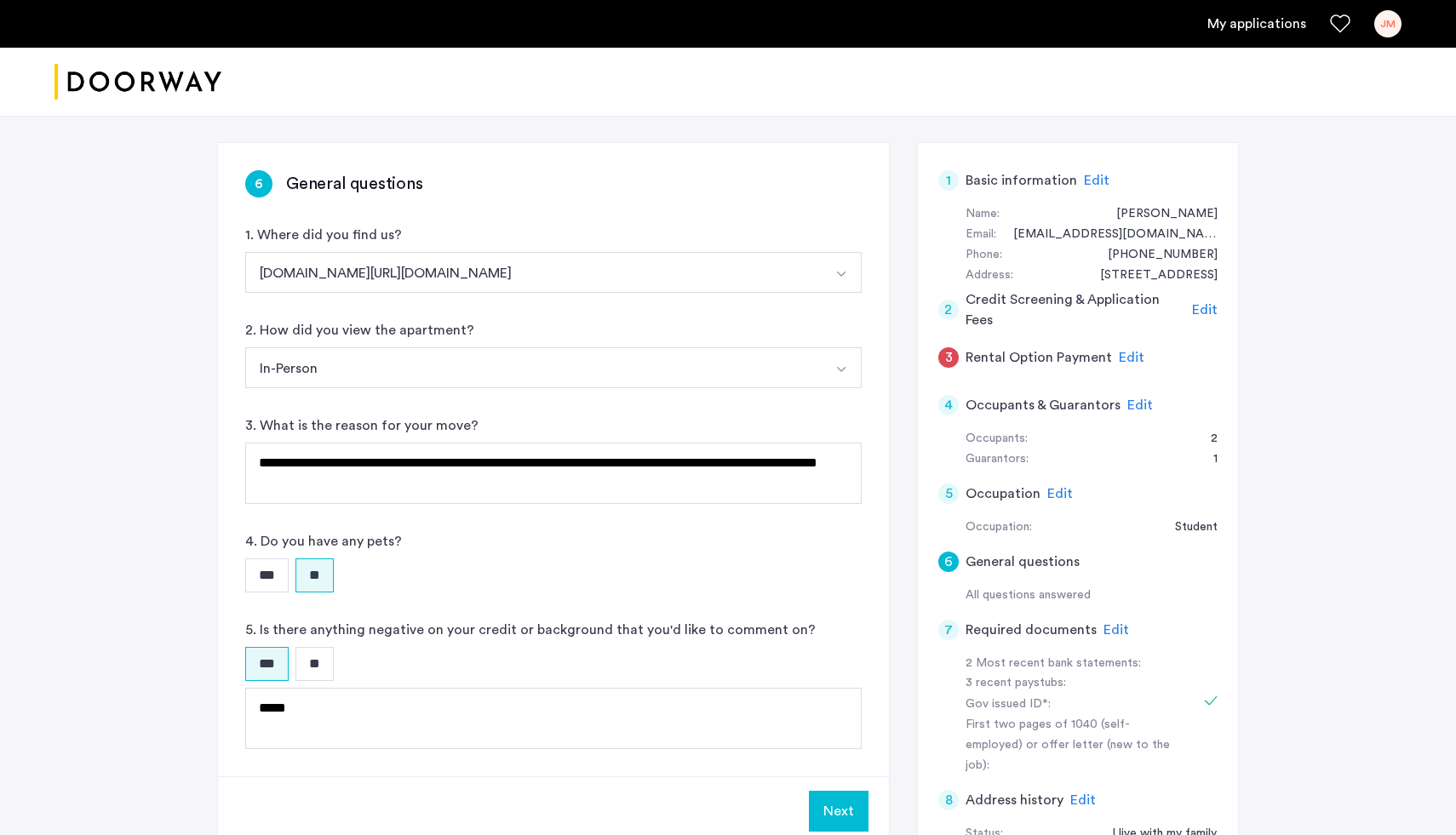 click on "Edit" 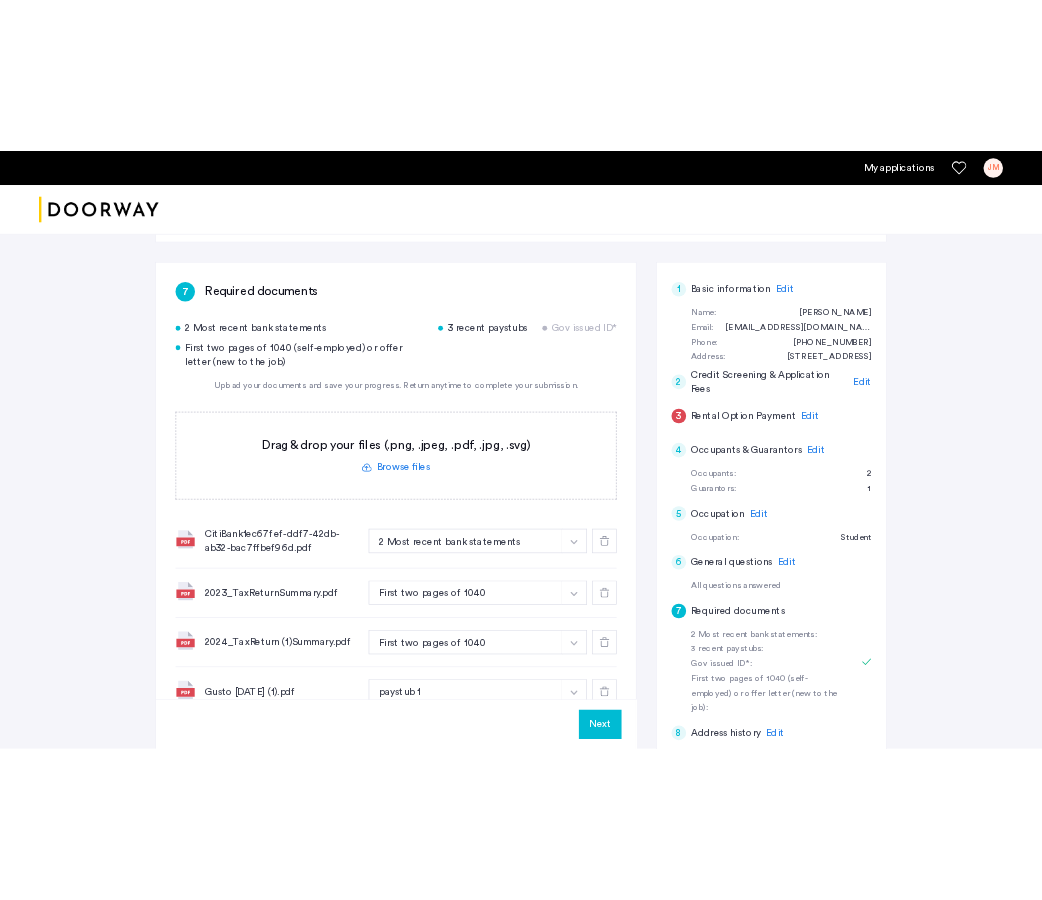 scroll, scrollTop: 327, scrollLeft: 0, axis: vertical 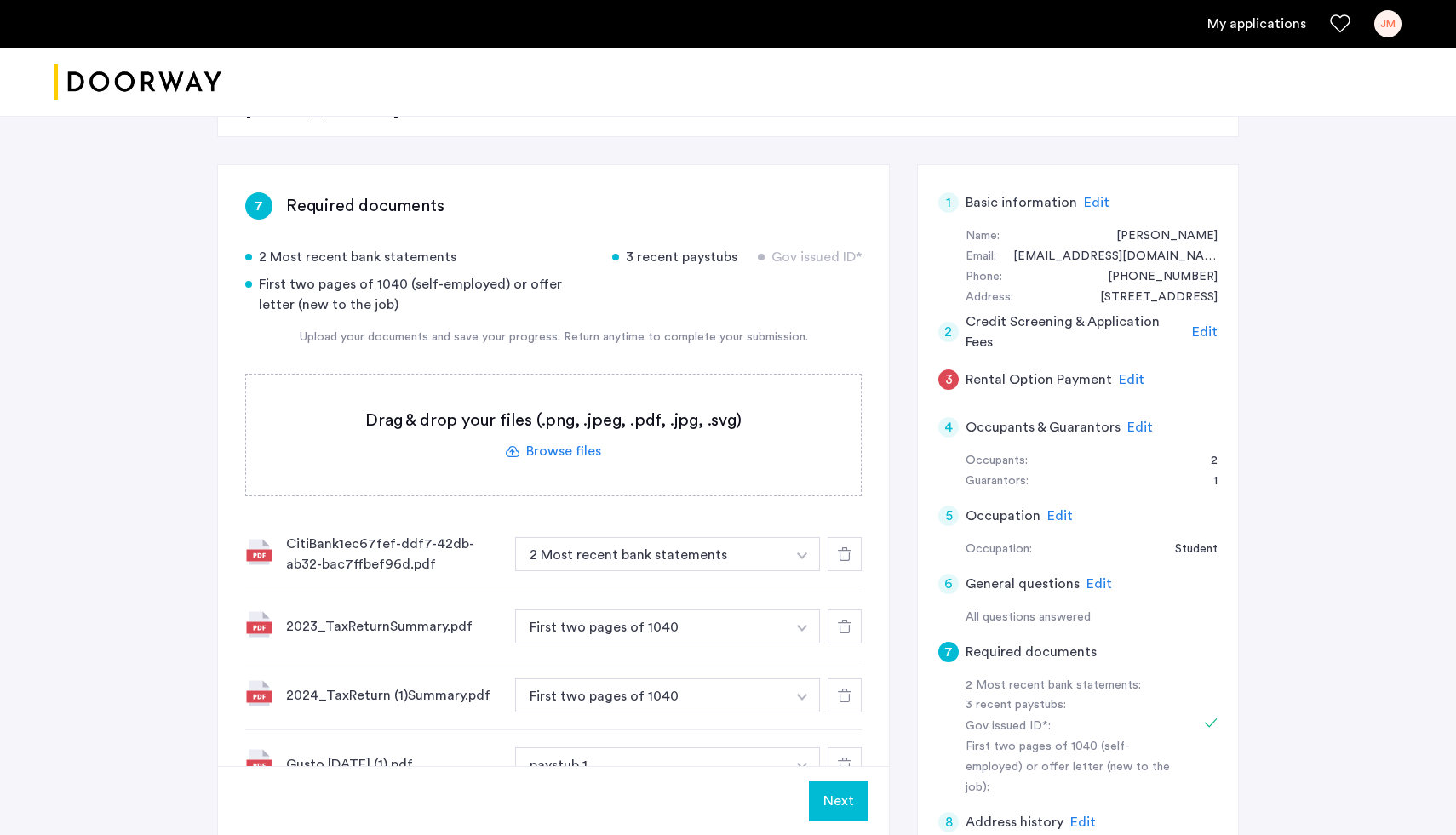 click 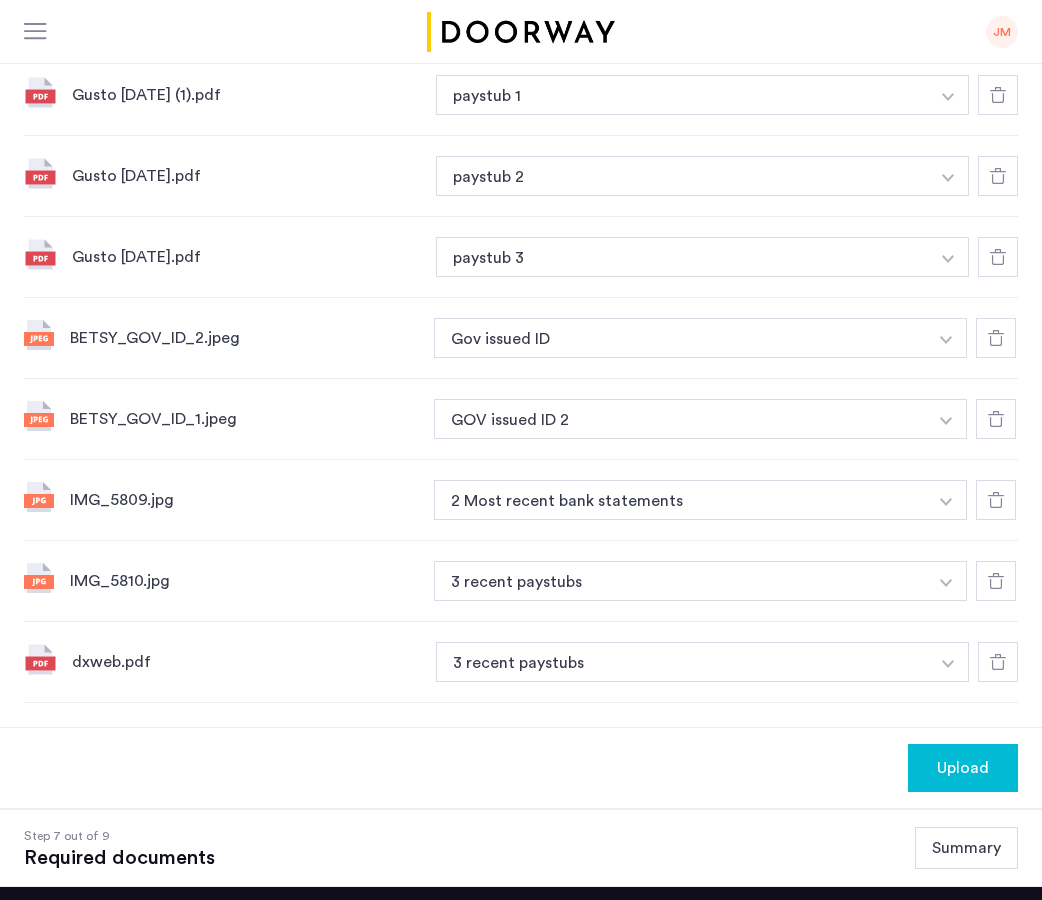 scroll, scrollTop: 1050, scrollLeft: 0, axis: vertical 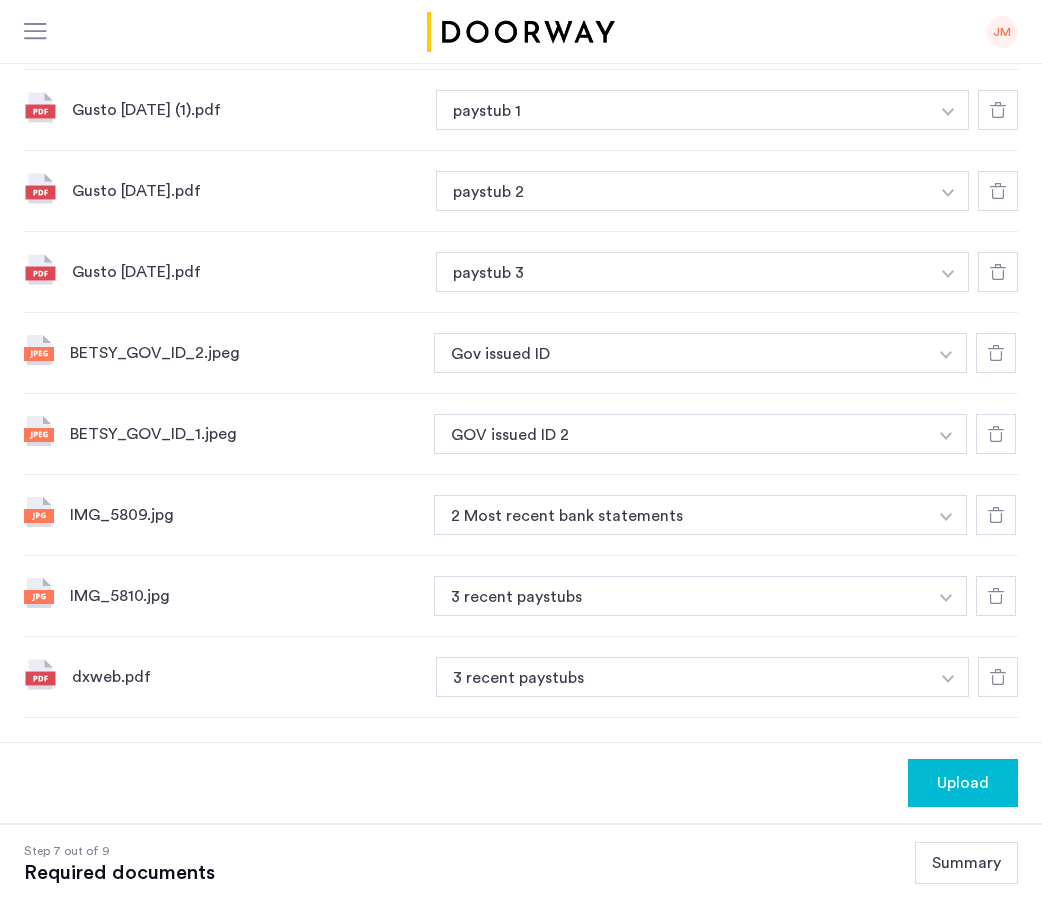 click at bounding box center [948, -137] 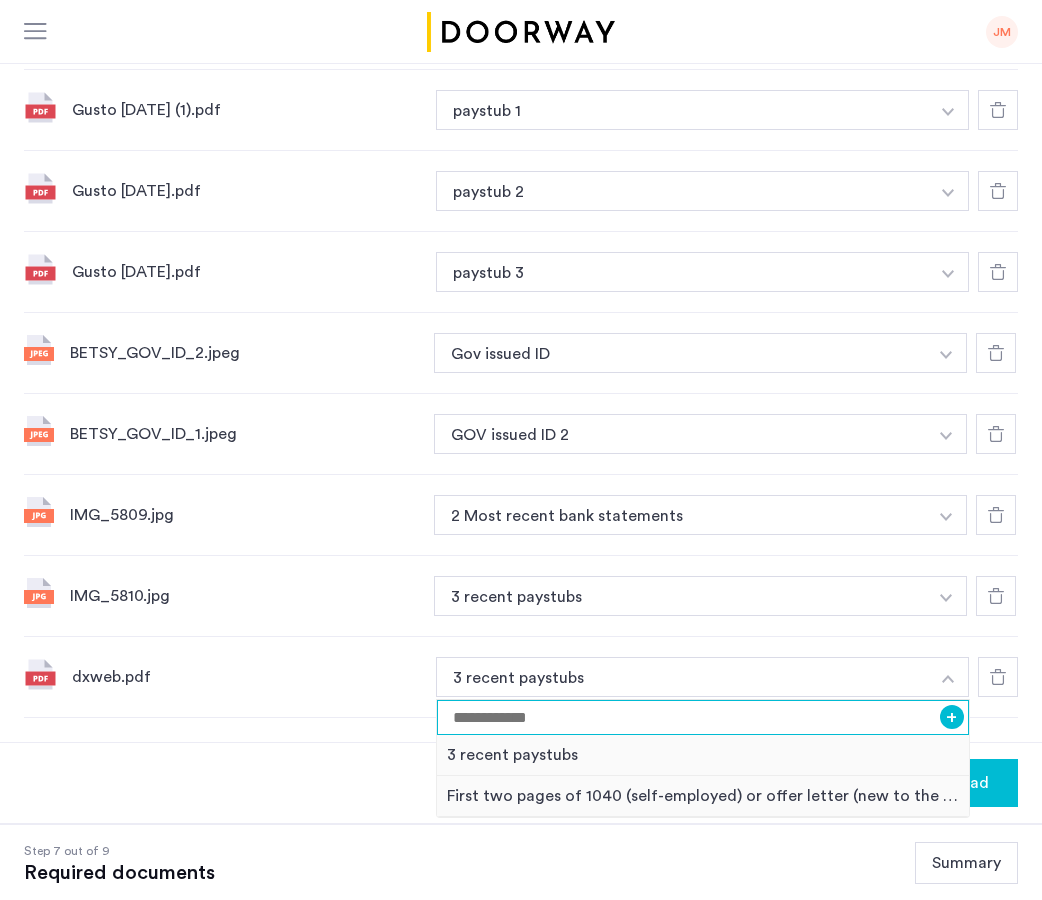 click at bounding box center [703, 717] 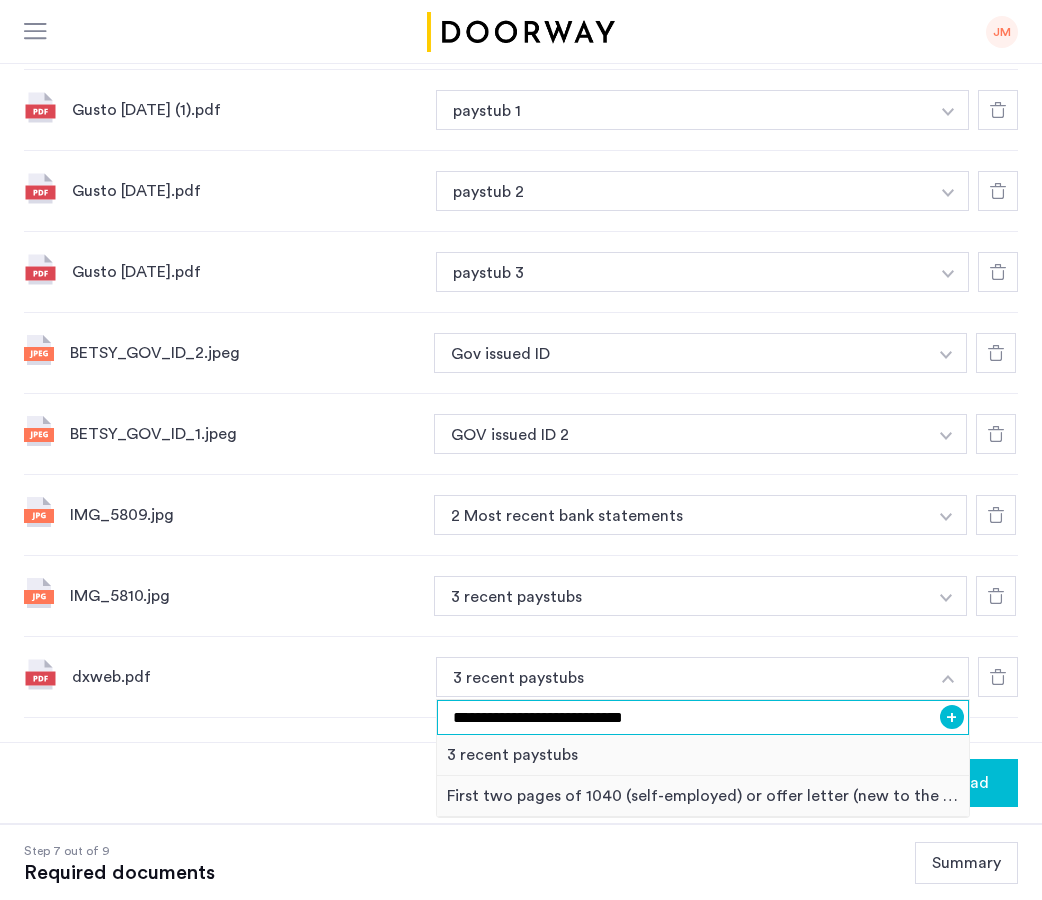 type on "**********" 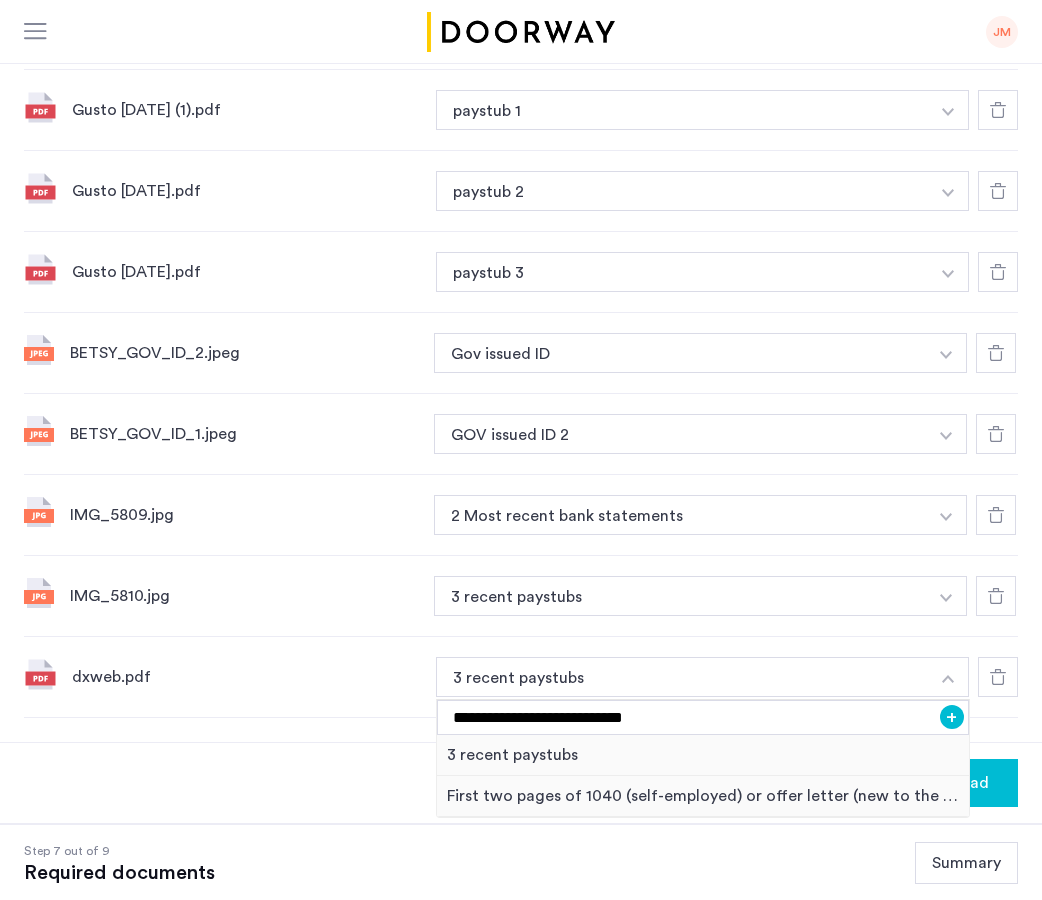 click on "+" at bounding box center [952, 717] 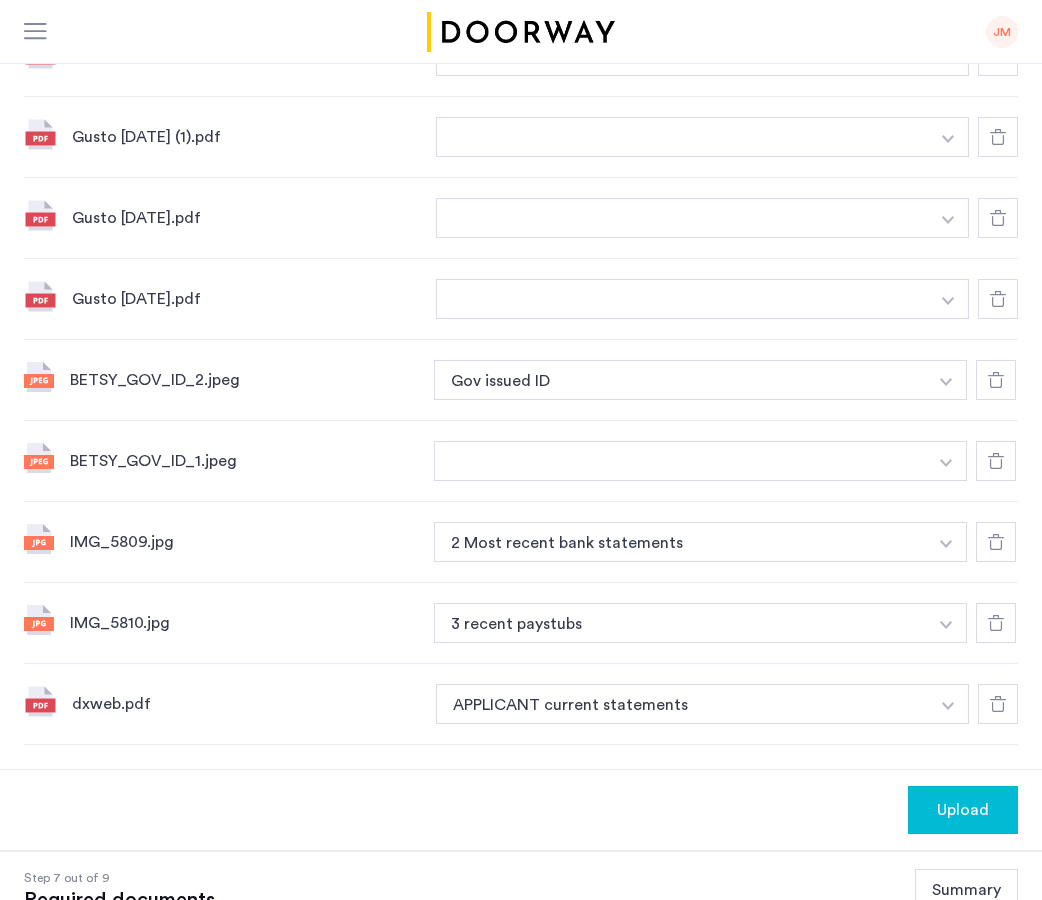 scroll, scrollTop: 1019, scrollLeft: 0, axis: vertical 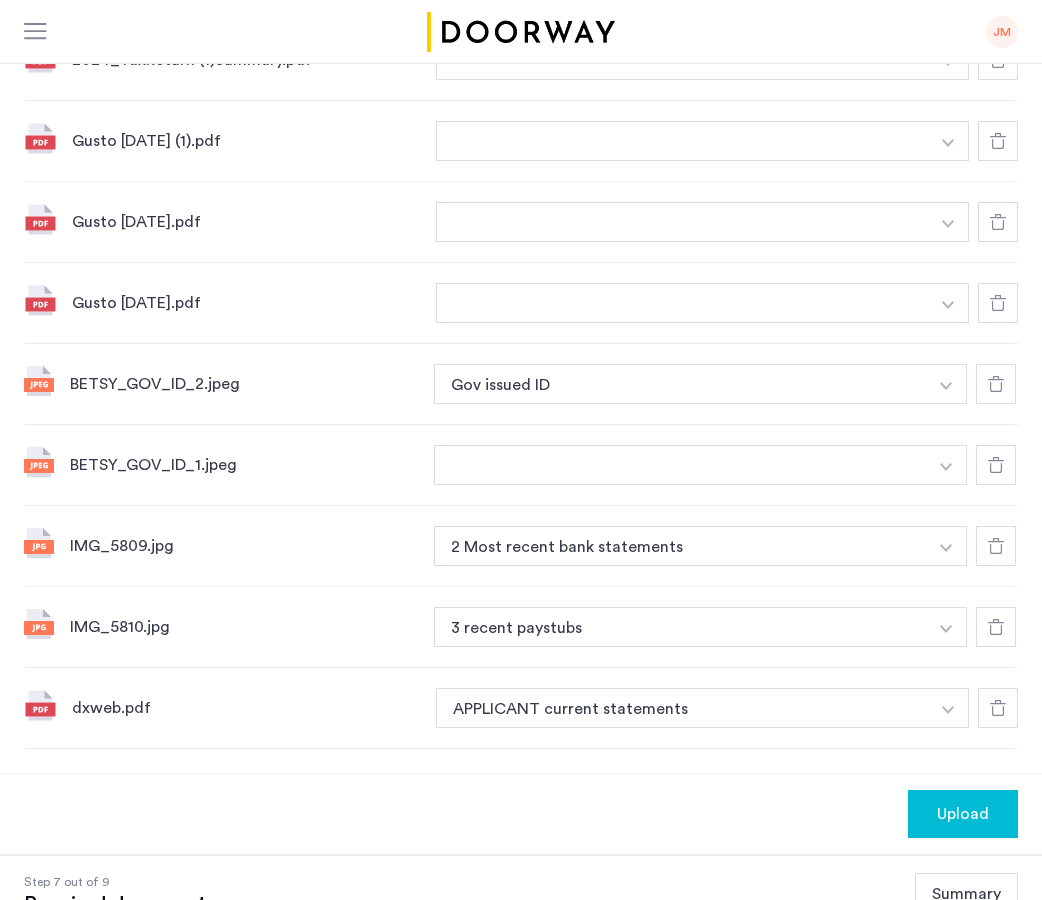 click at bounding box center (948, -106) 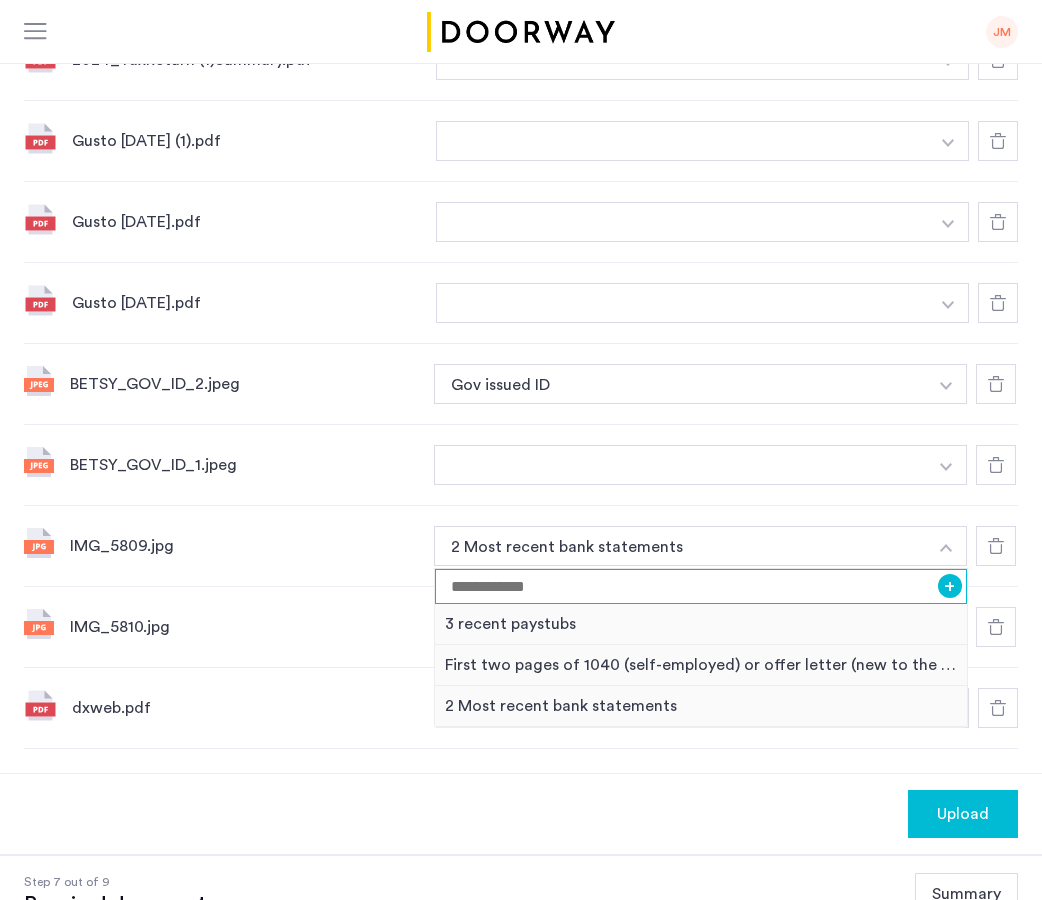 click at bounding box center [701, 586] 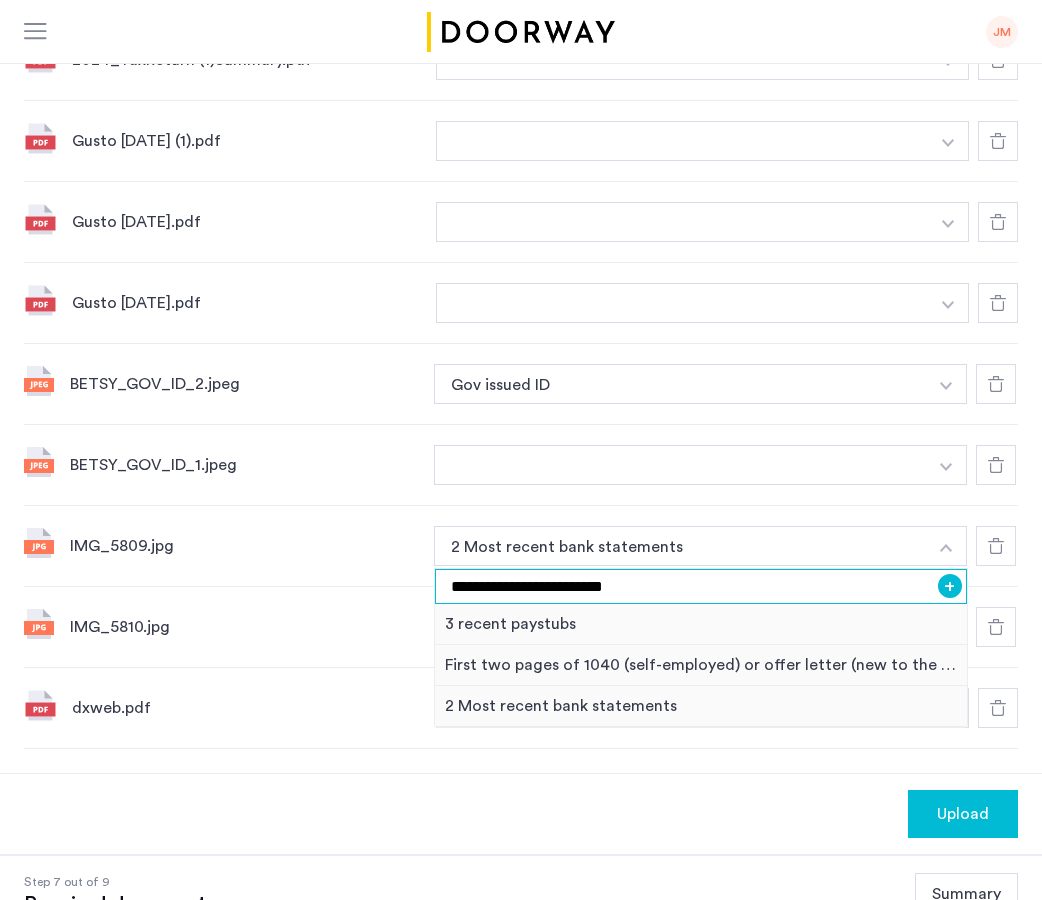type on "**********" 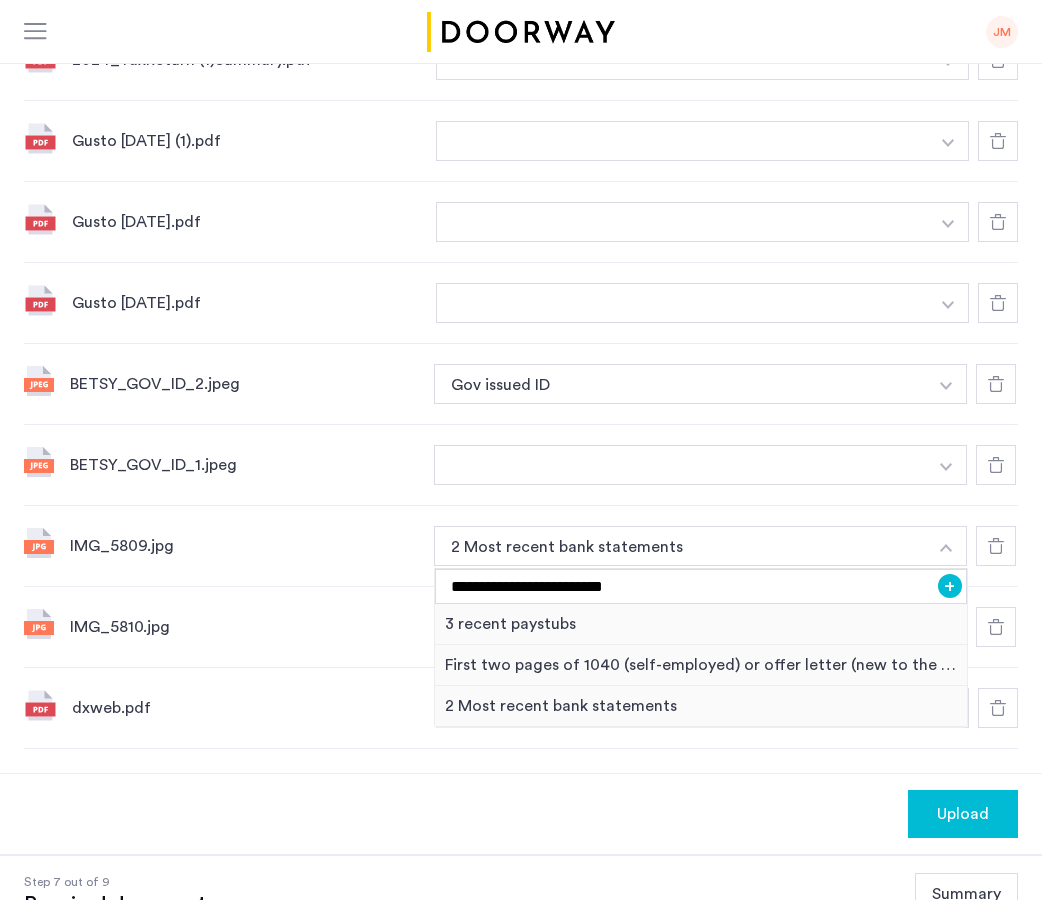 click on "+" at bounding box center (950, 586) 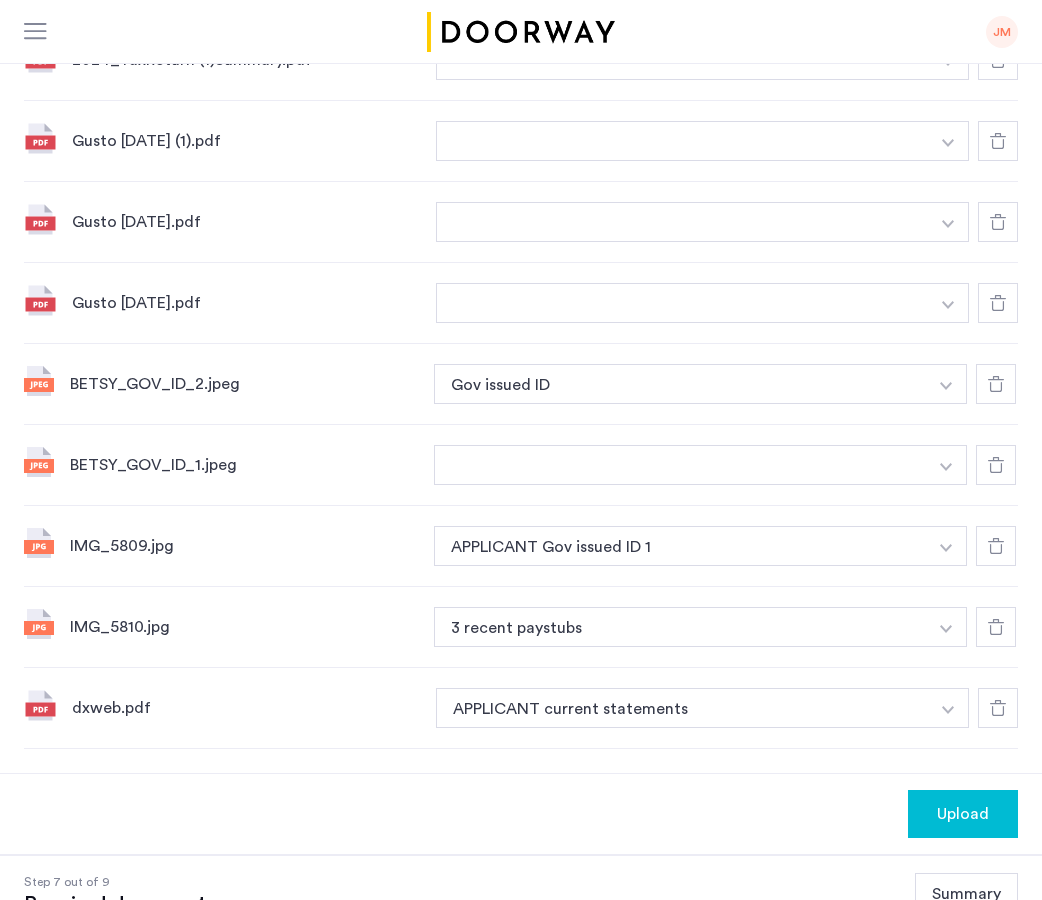 click at bounding box center [948, -104] 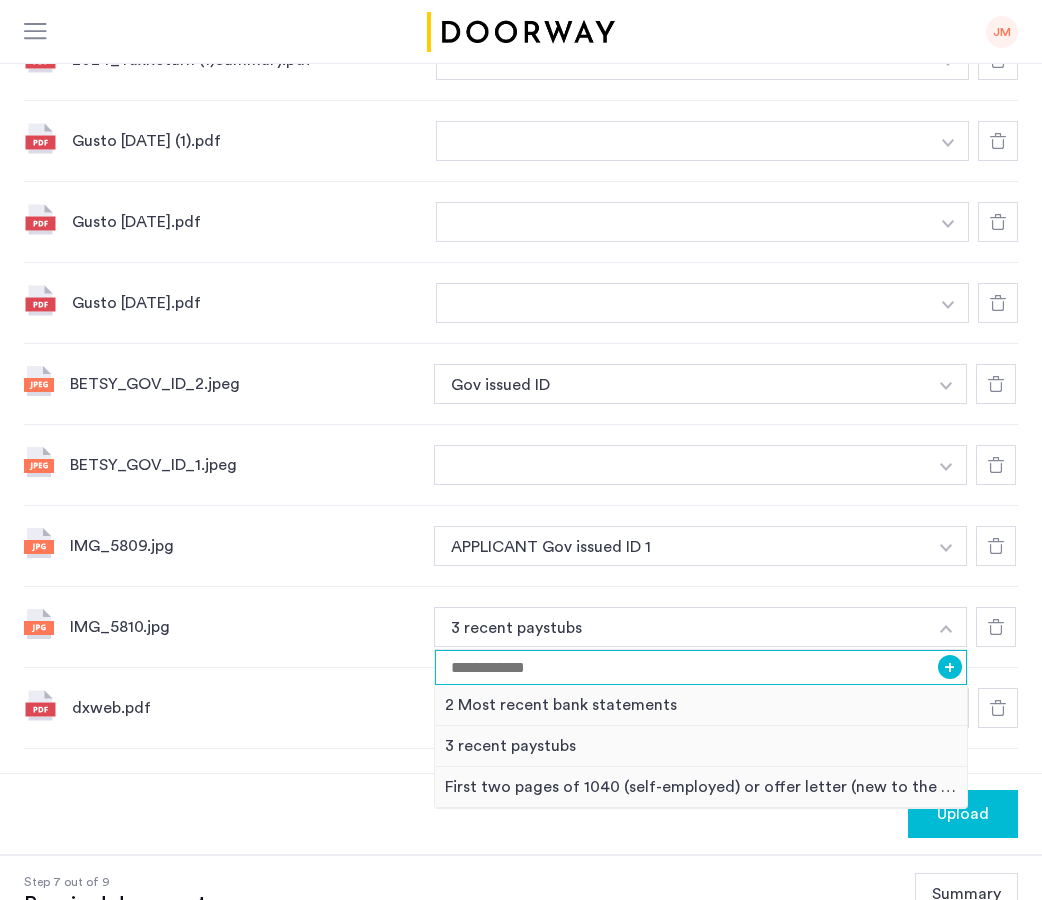 click at bounding box center [701, 667] 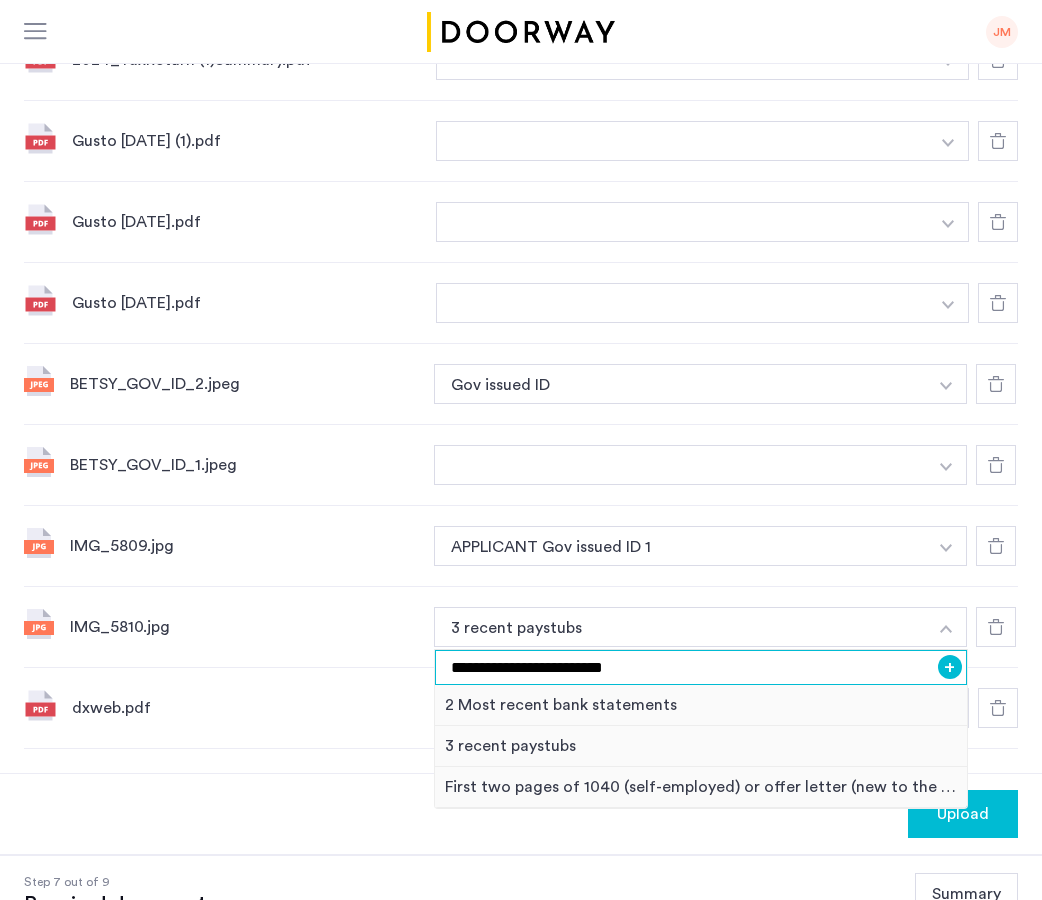 type on "**********" 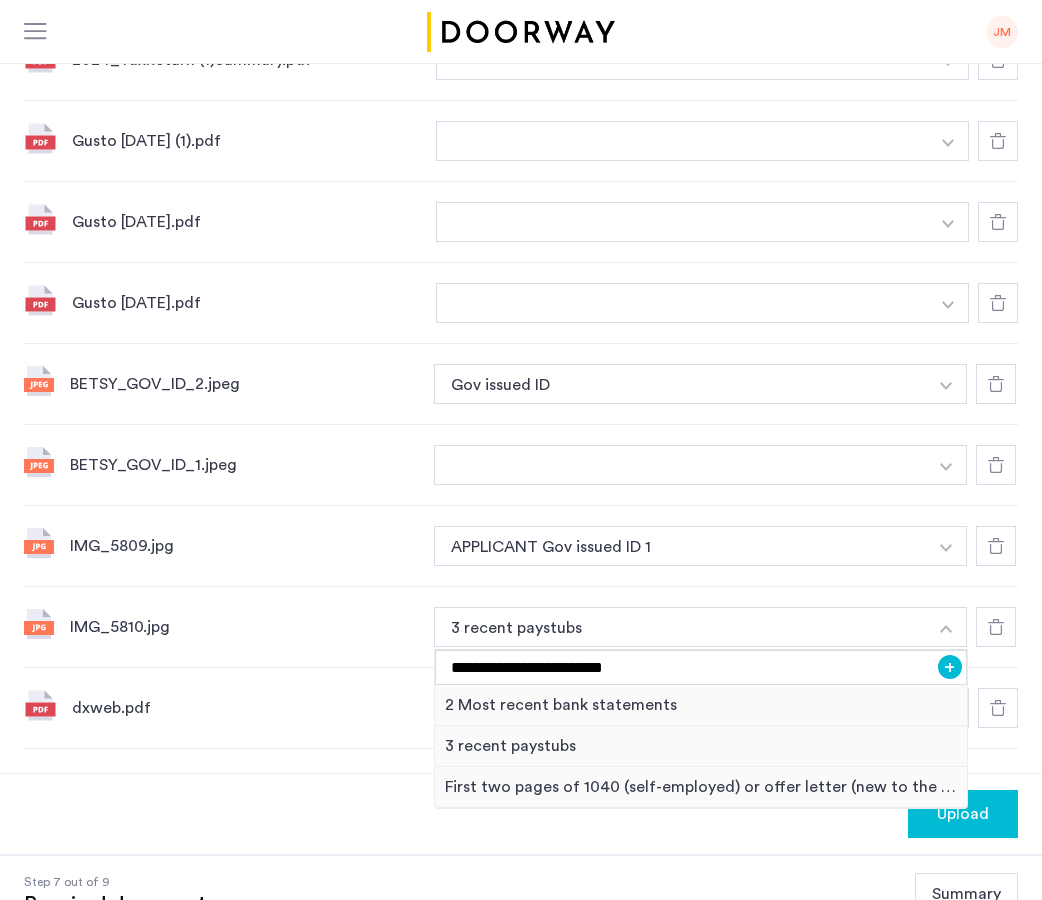 click on "+" at bounding box center (950, 667) 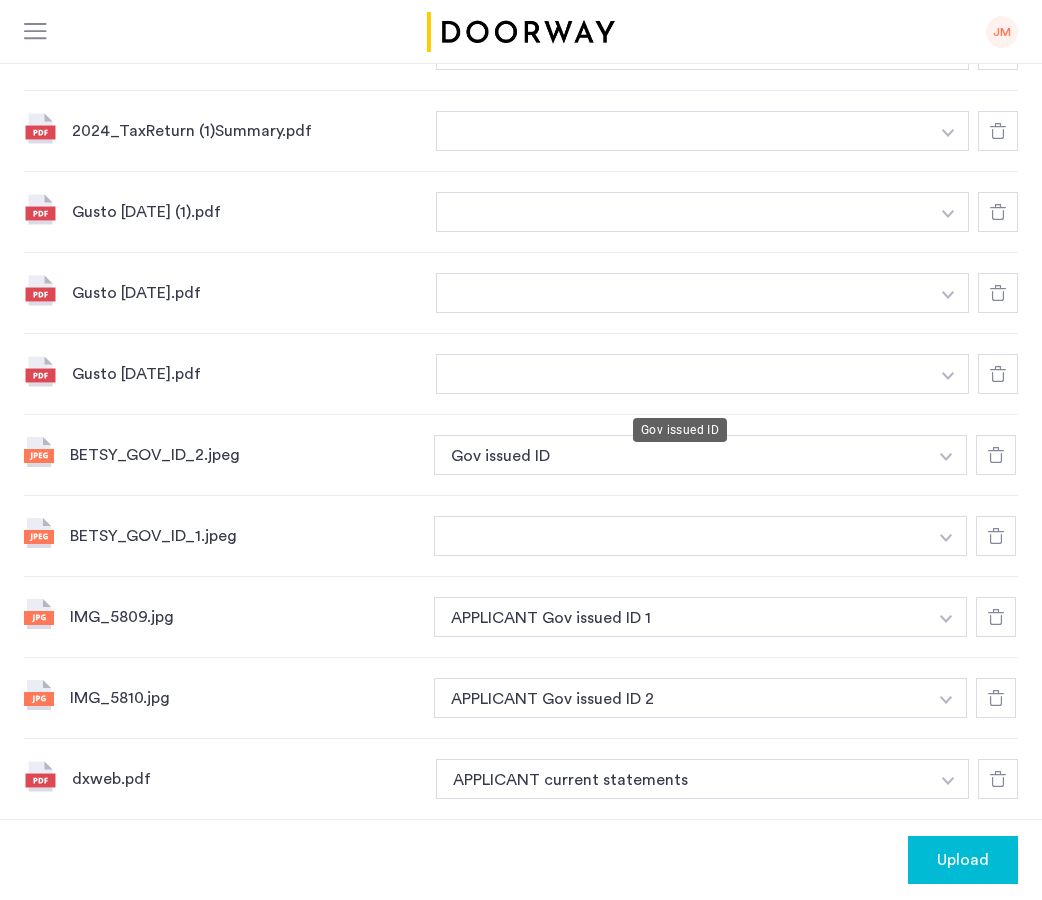 scroll, scrollTop: 949, scrollLeft: 0, axis: vertical 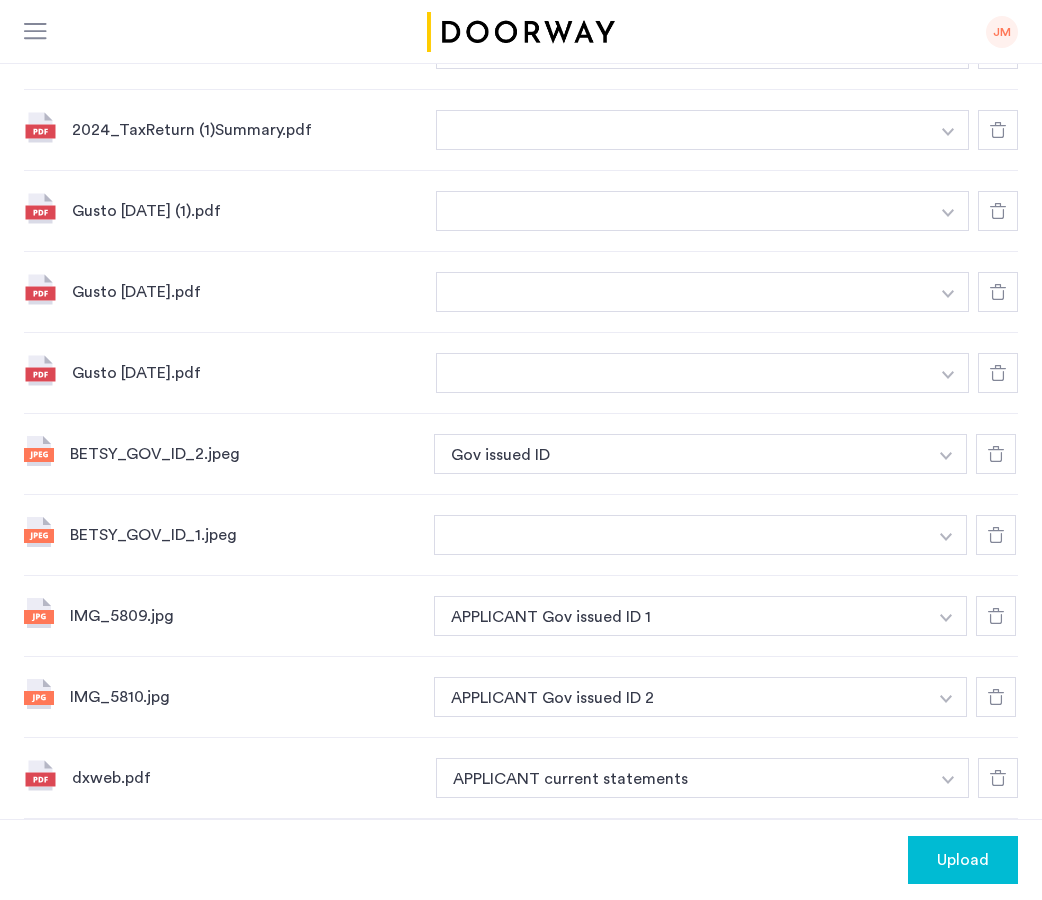 click at bounding box center [948, -36] 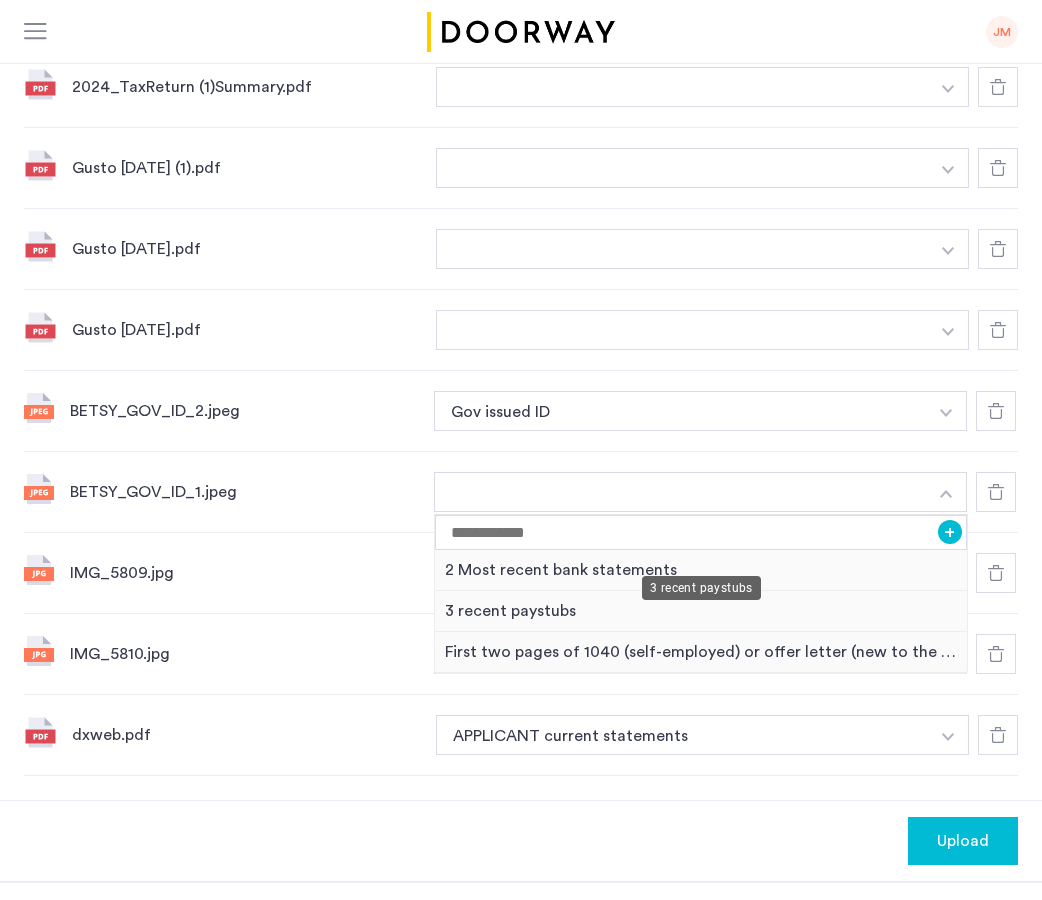 scroll, scrollTop: 984, scrollLeft: 0, axis: vertical 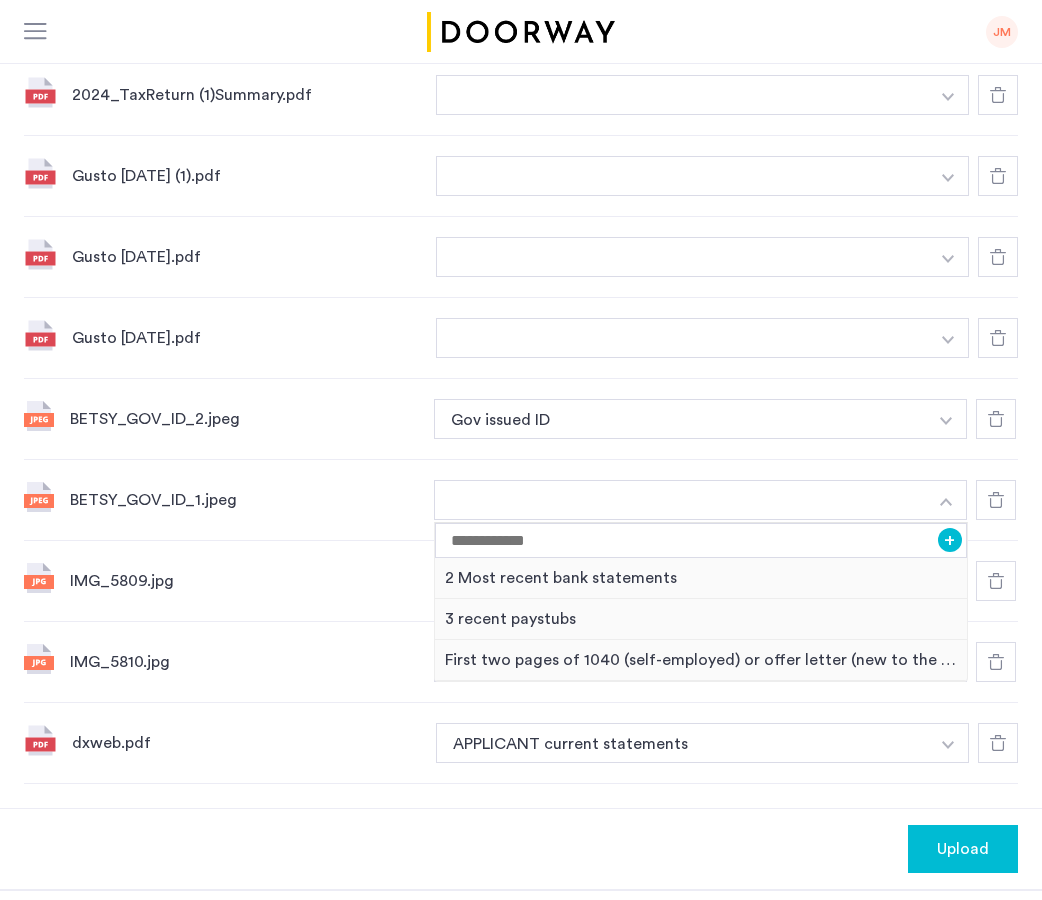 click at bounding box center [682, 14] 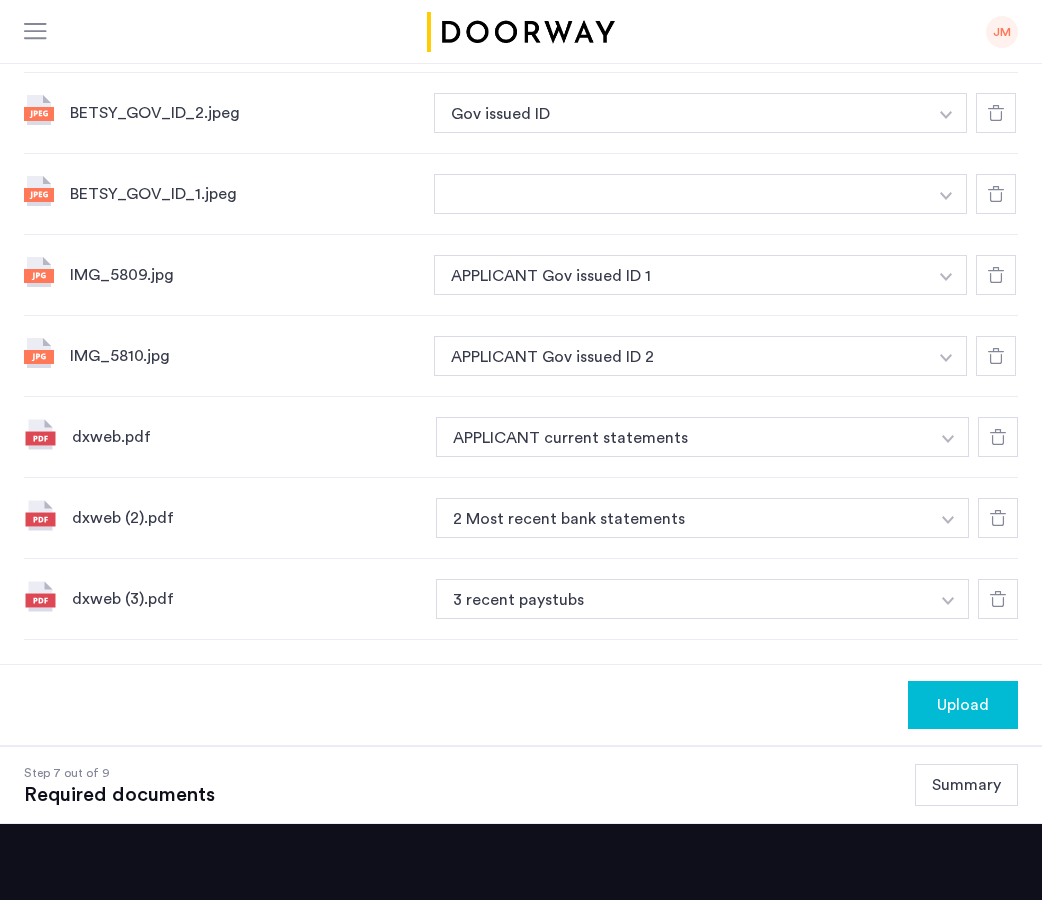 scroll, scrollTop: 1285, scrollLeft: 0, axis: vertical 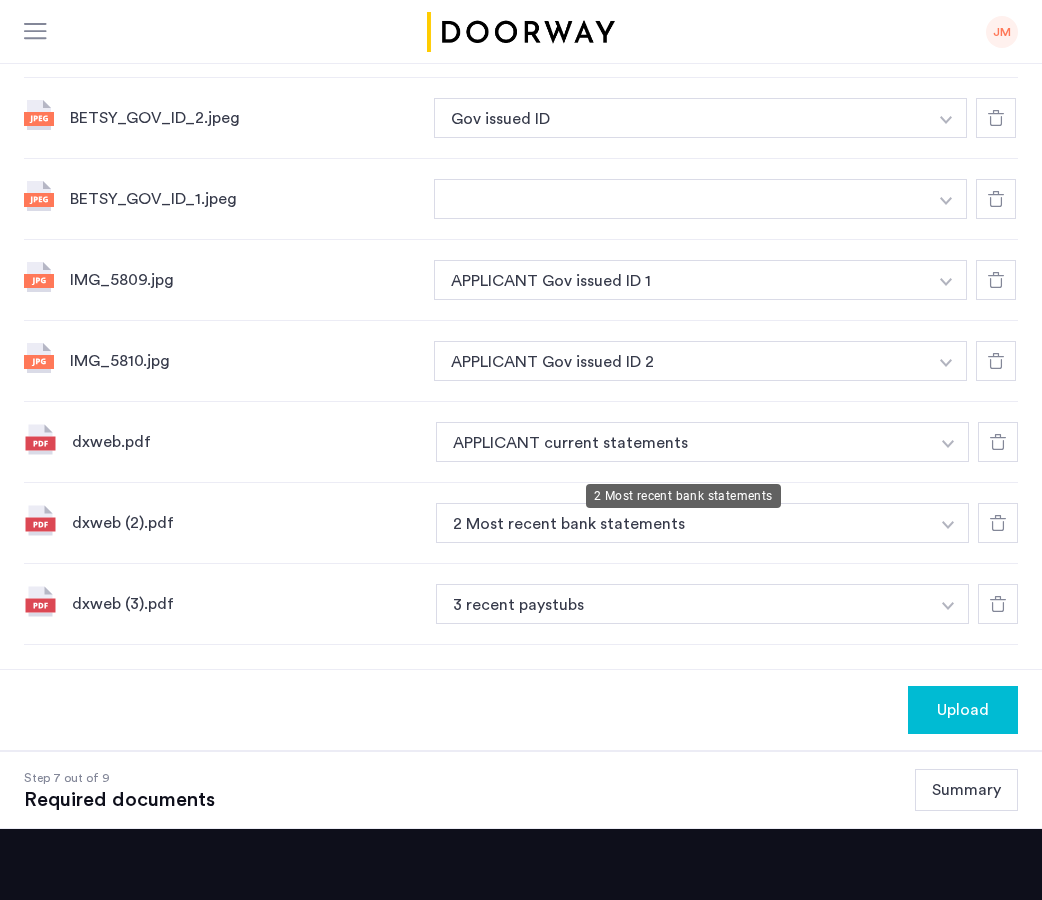 click on "2 Most recent bank statements" at bounding box center (682, 523) 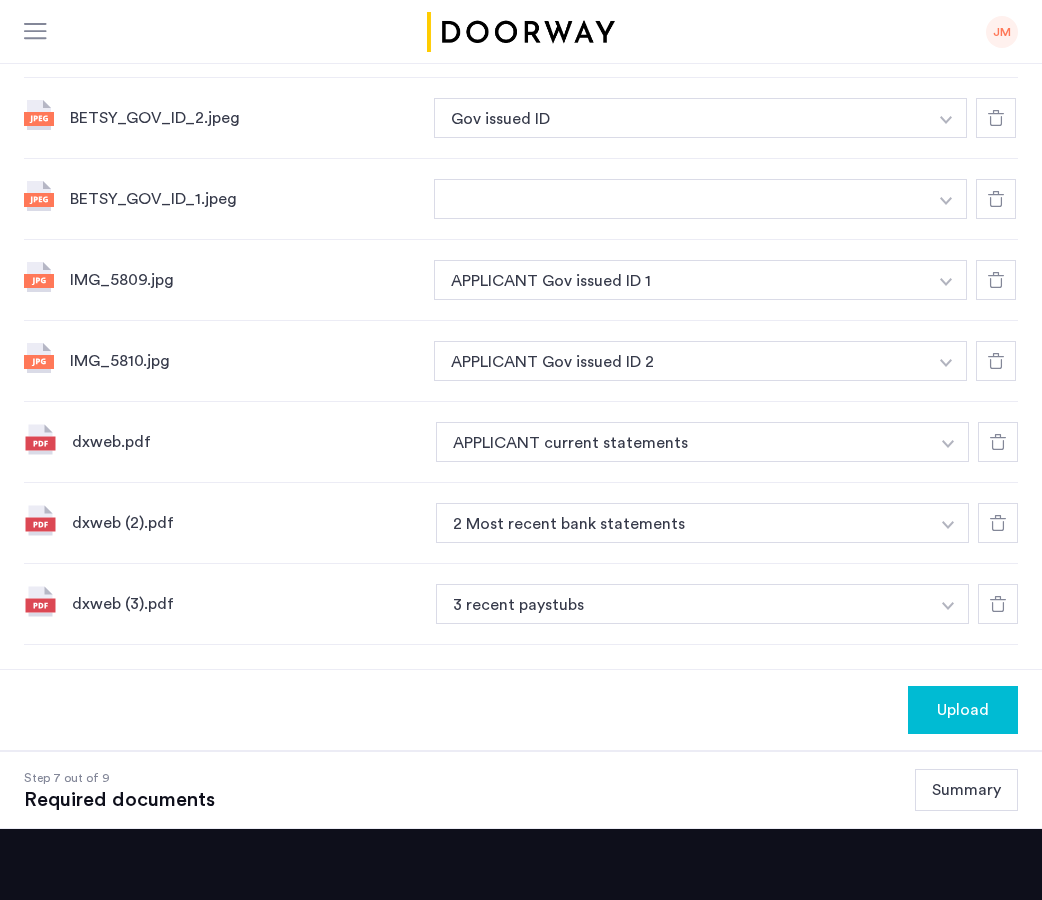 click at bounding box center (948, -372) 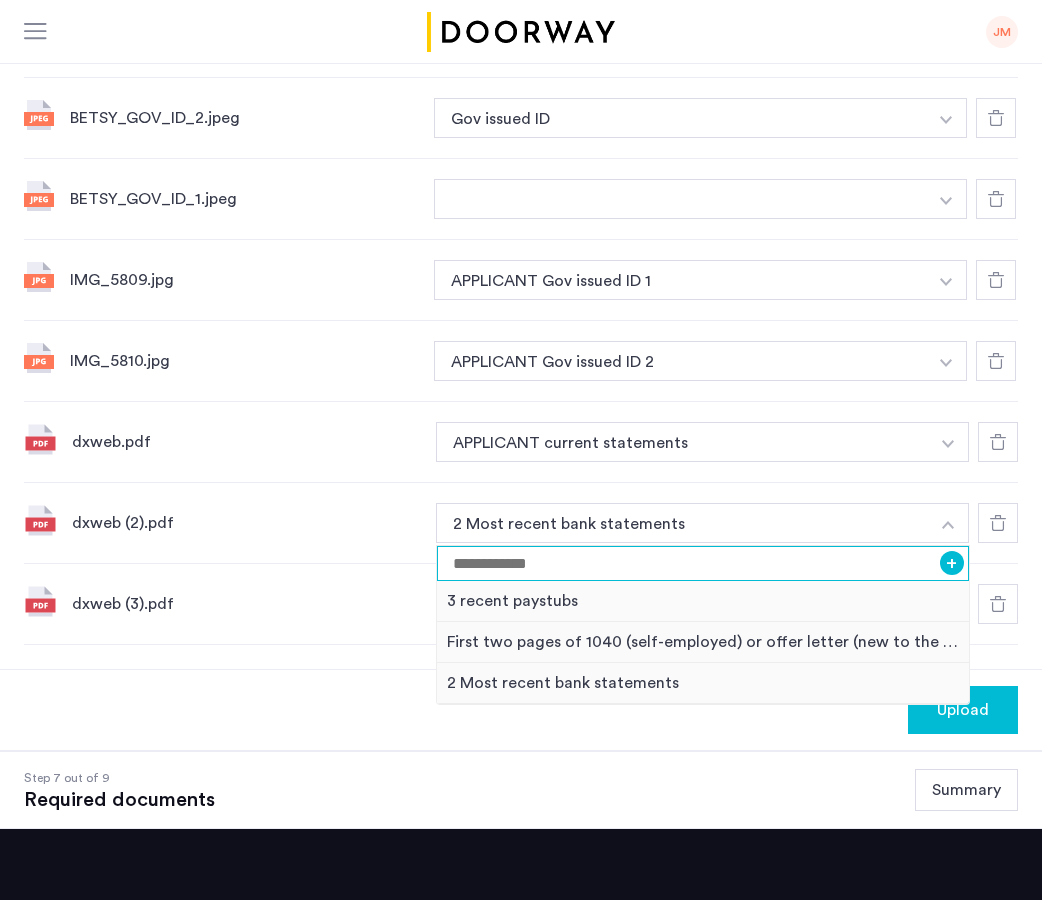 click at bounding box center (703, 563) 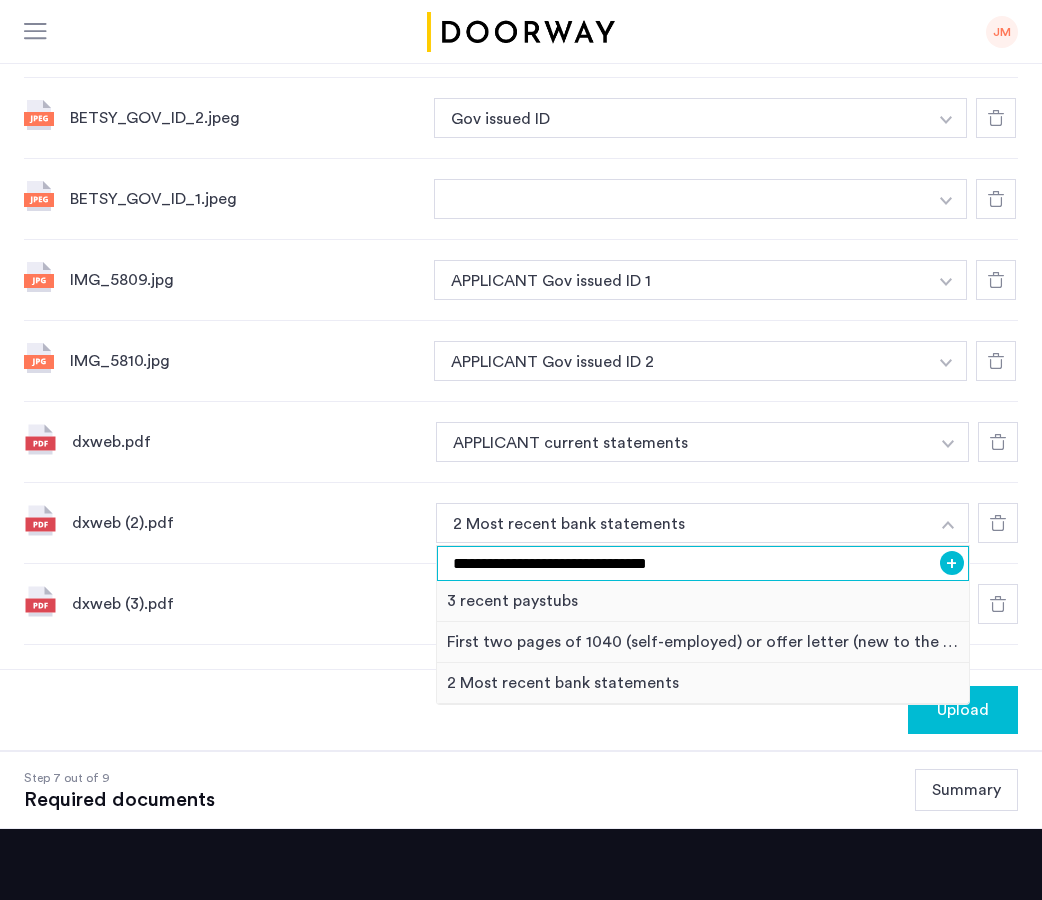 type on "**********" 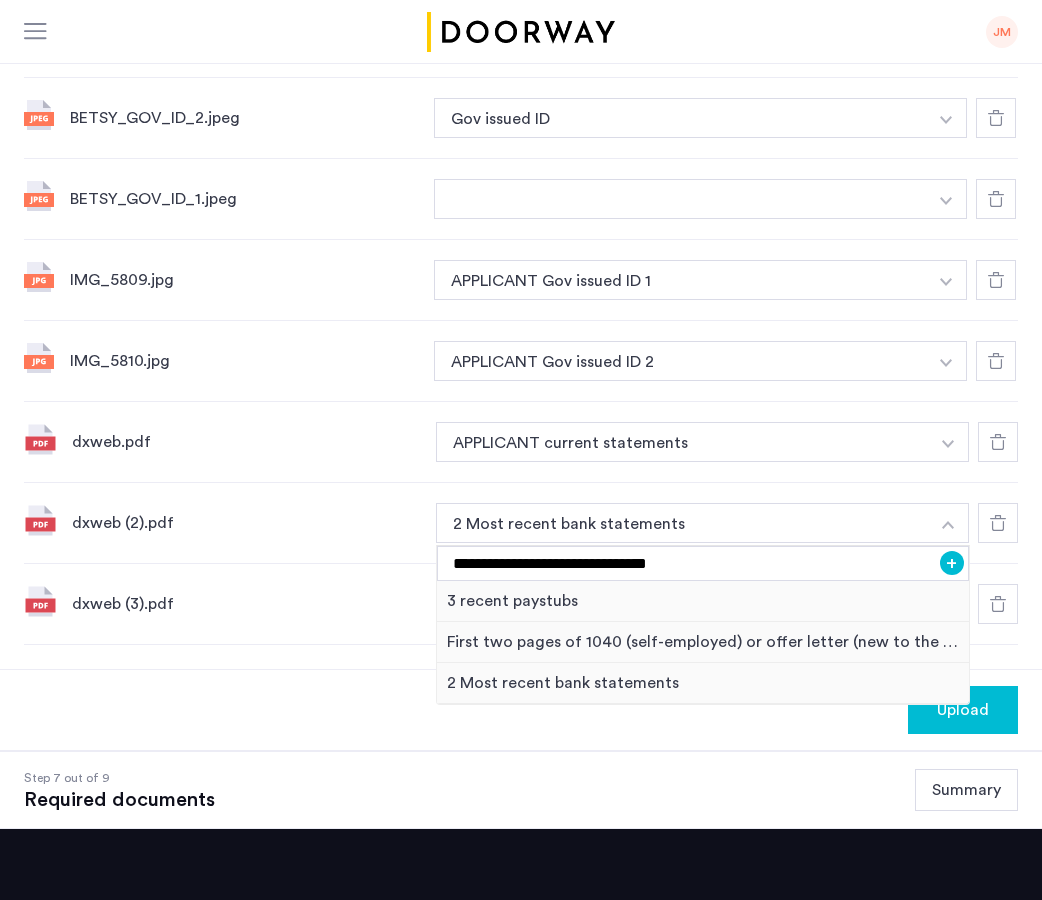 click on "+" at bounding box center [952, 563] 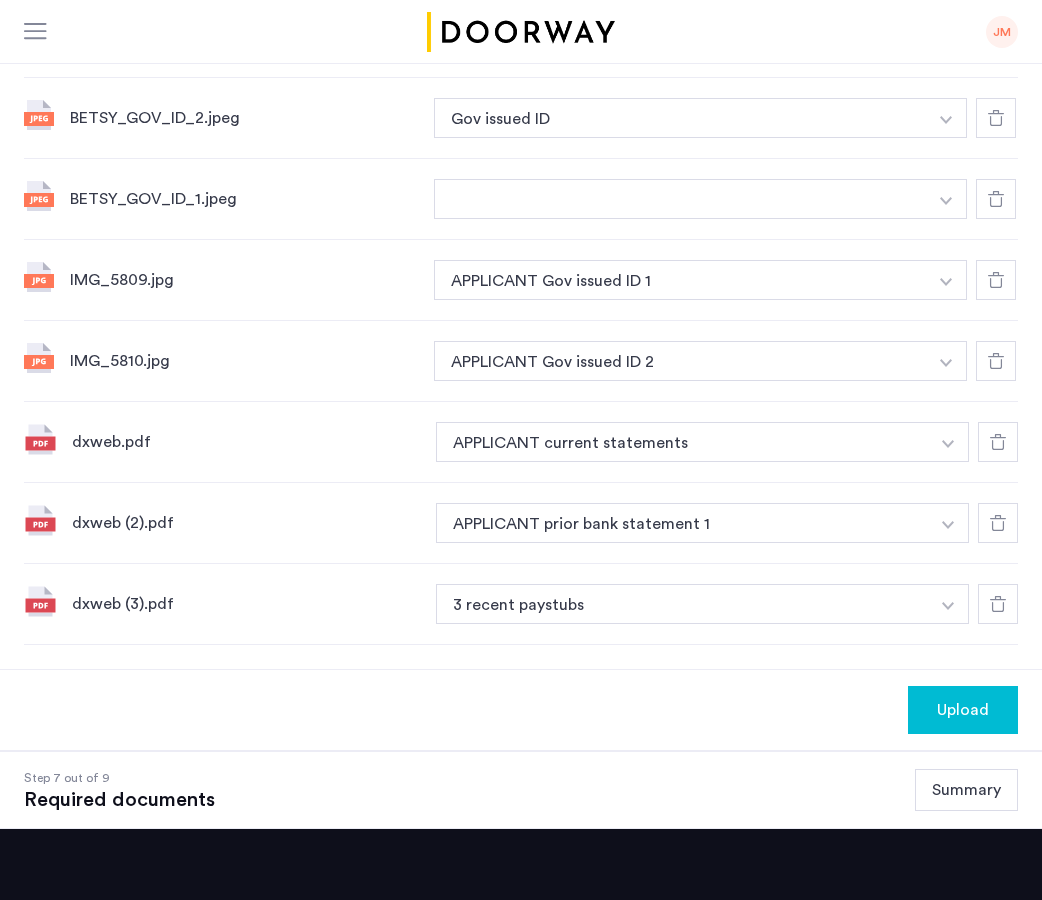 click at bounding box center [948, -370] 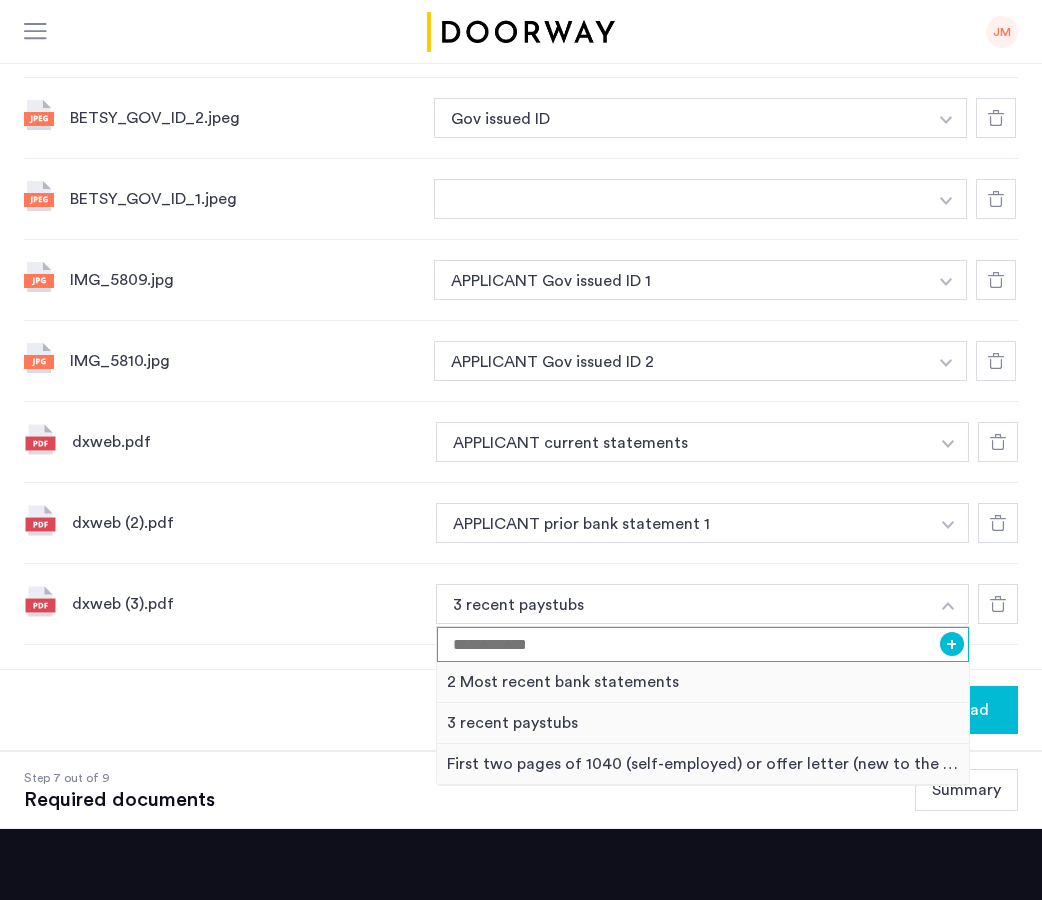 click at bounding box center (703, 644) 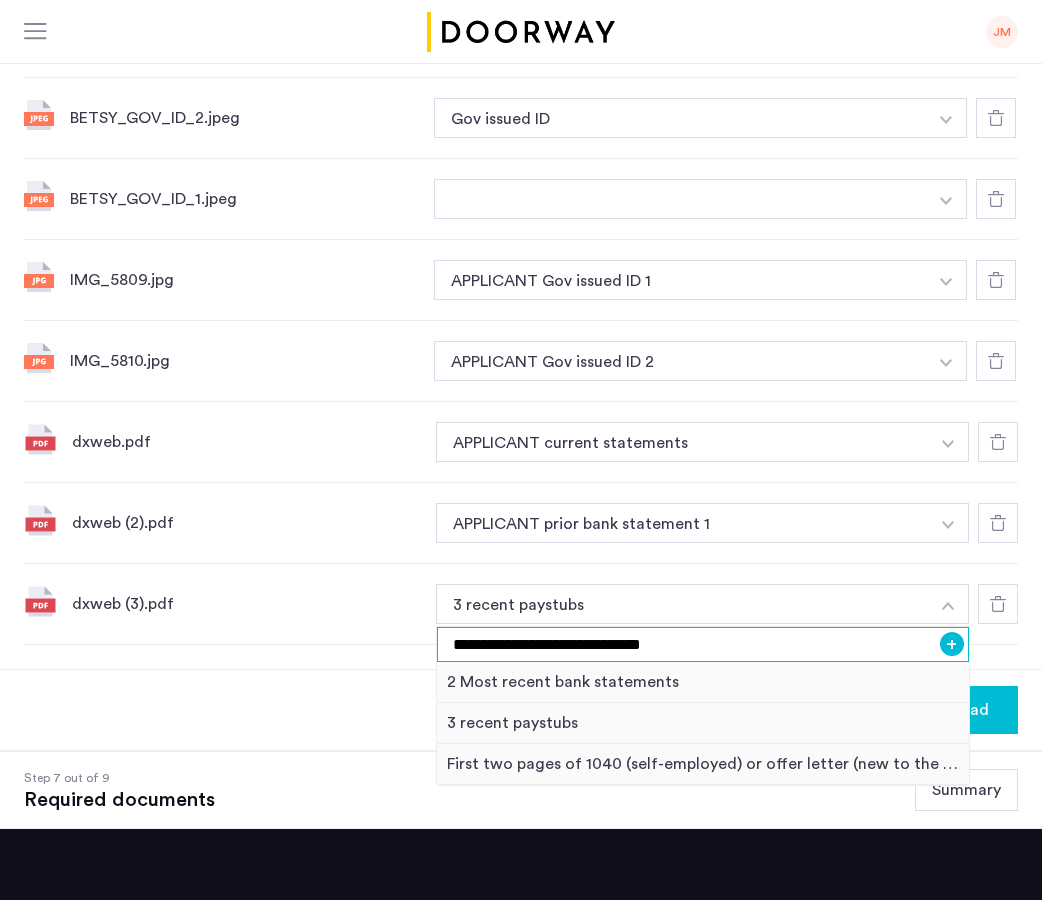 type on "**********" 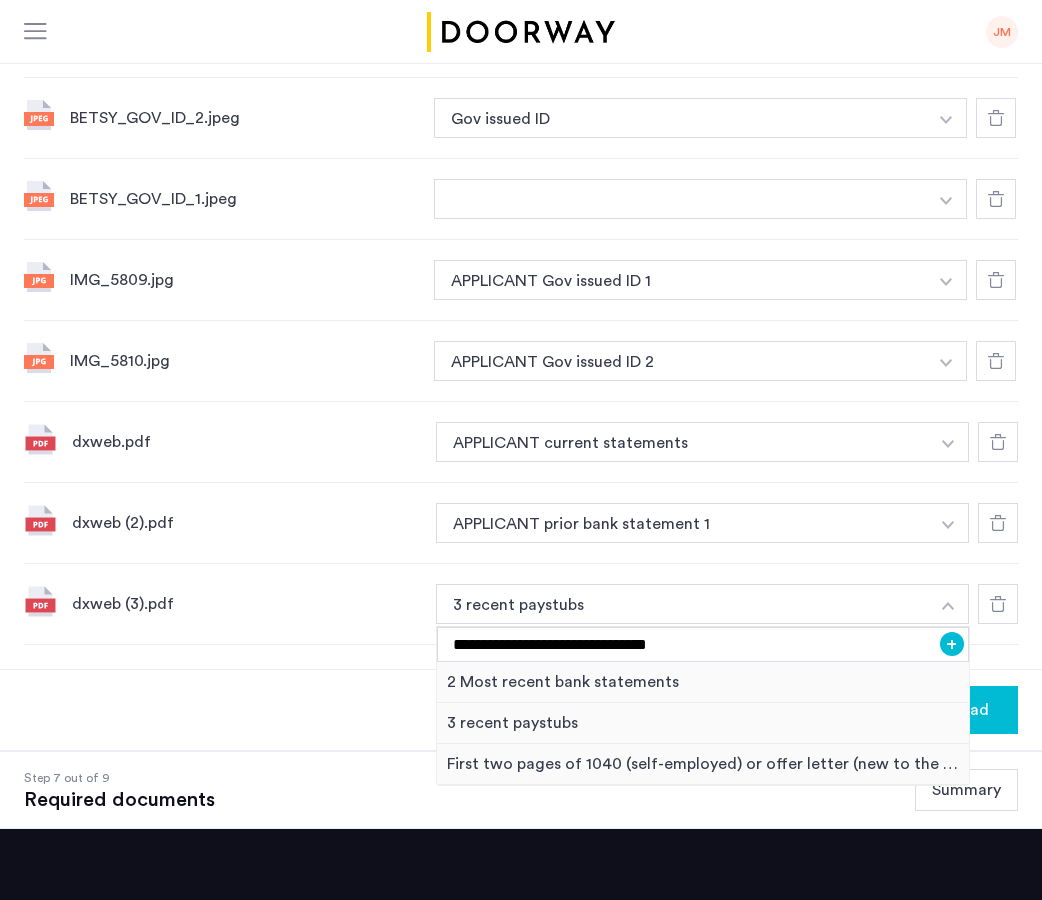 click on "+" at bounding box center [952, 644] 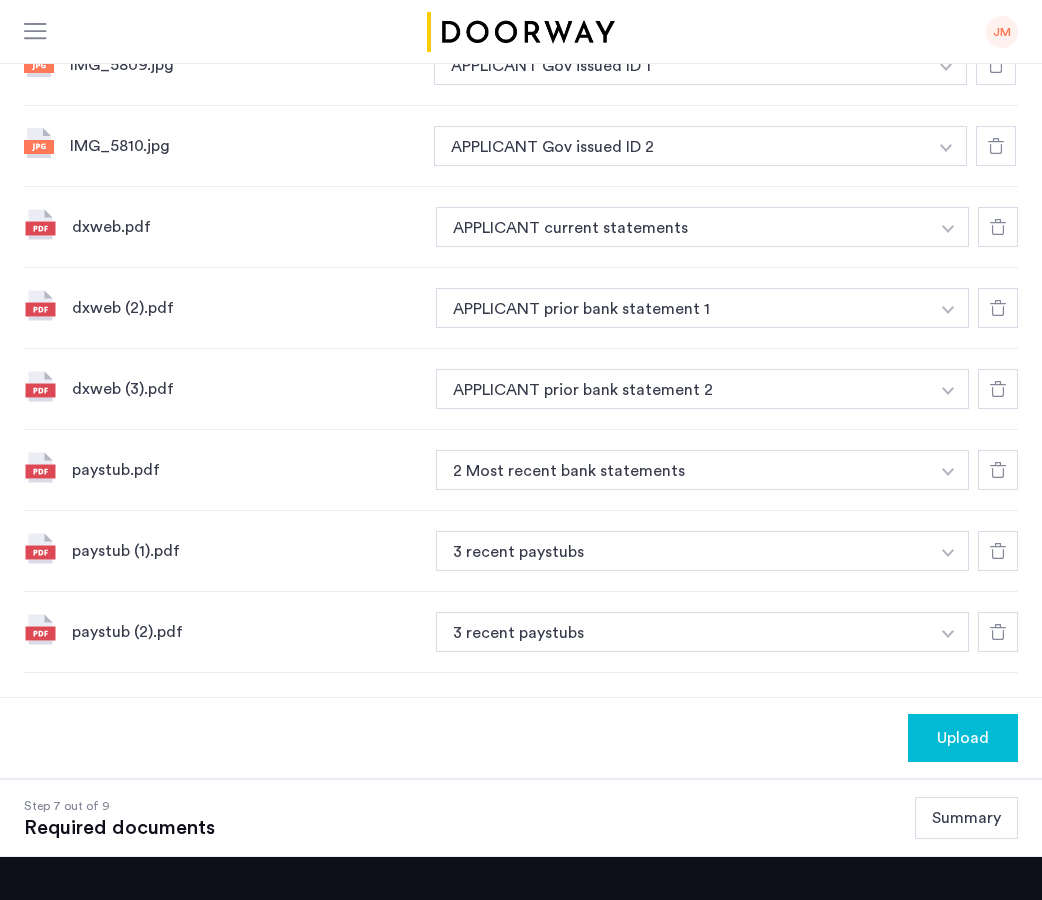 scroll, scrollTop: 1498, scrollLeft: 0, axis: vertical 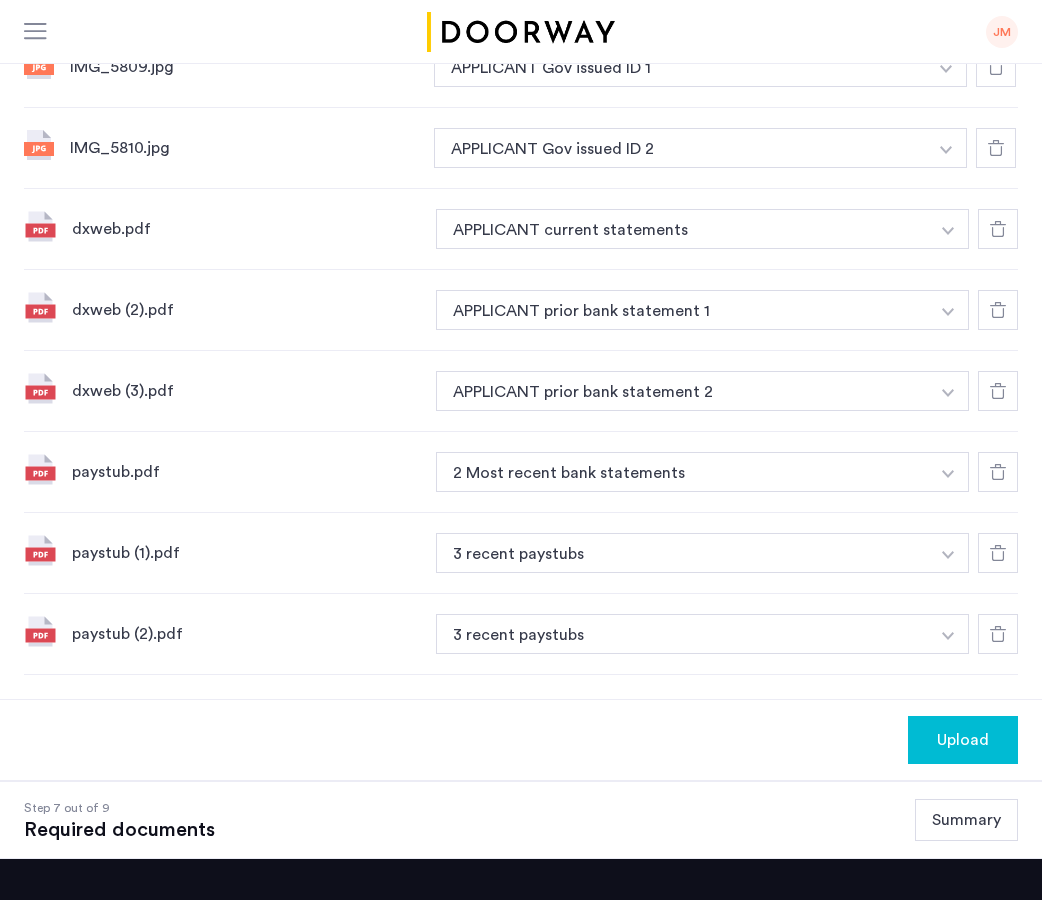 click on "paystub.pdf" 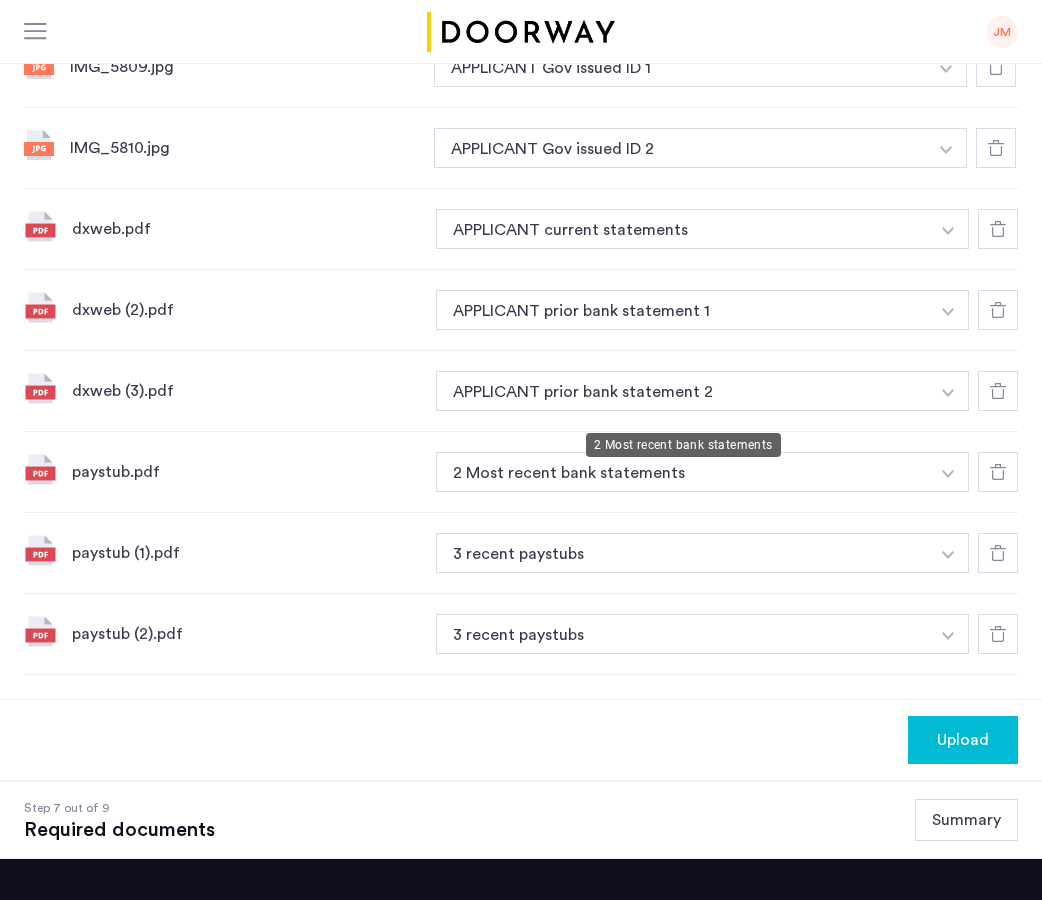 click on "2 Most recent bank statements" at bounding box center (682, 472) 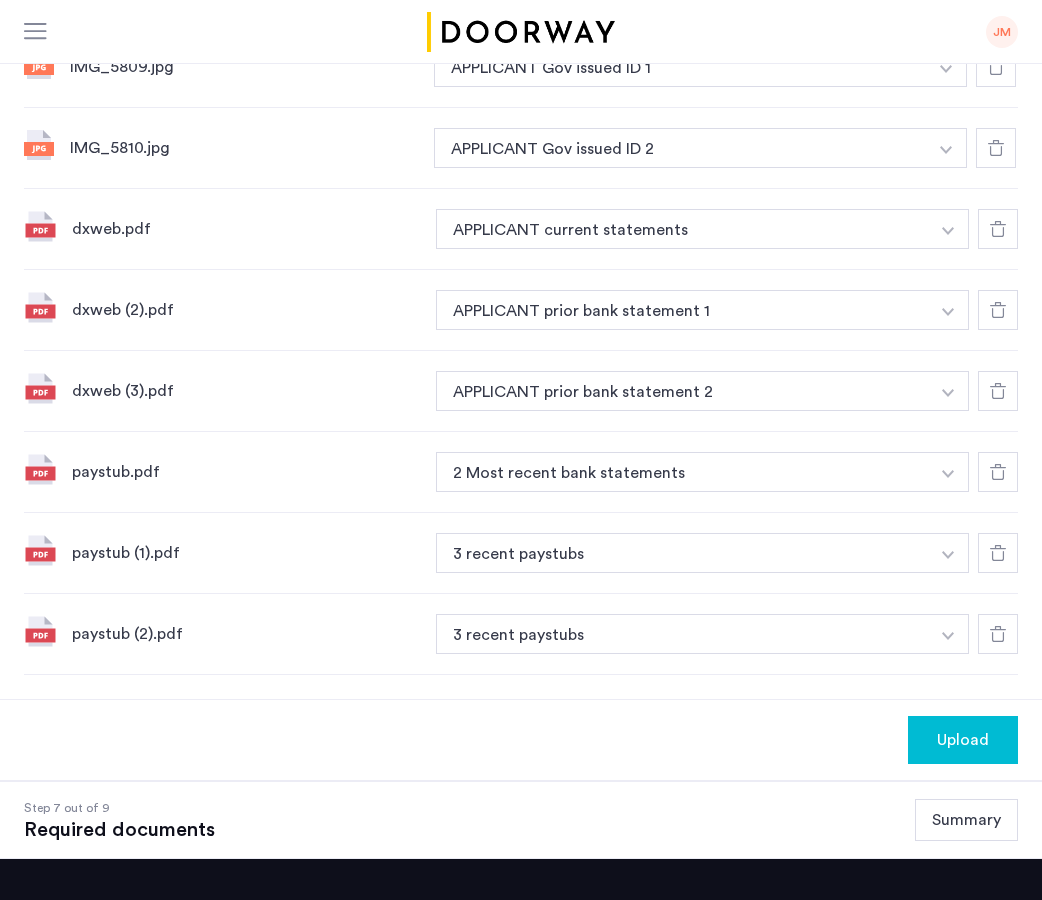 click at bounding box center (948, -583) 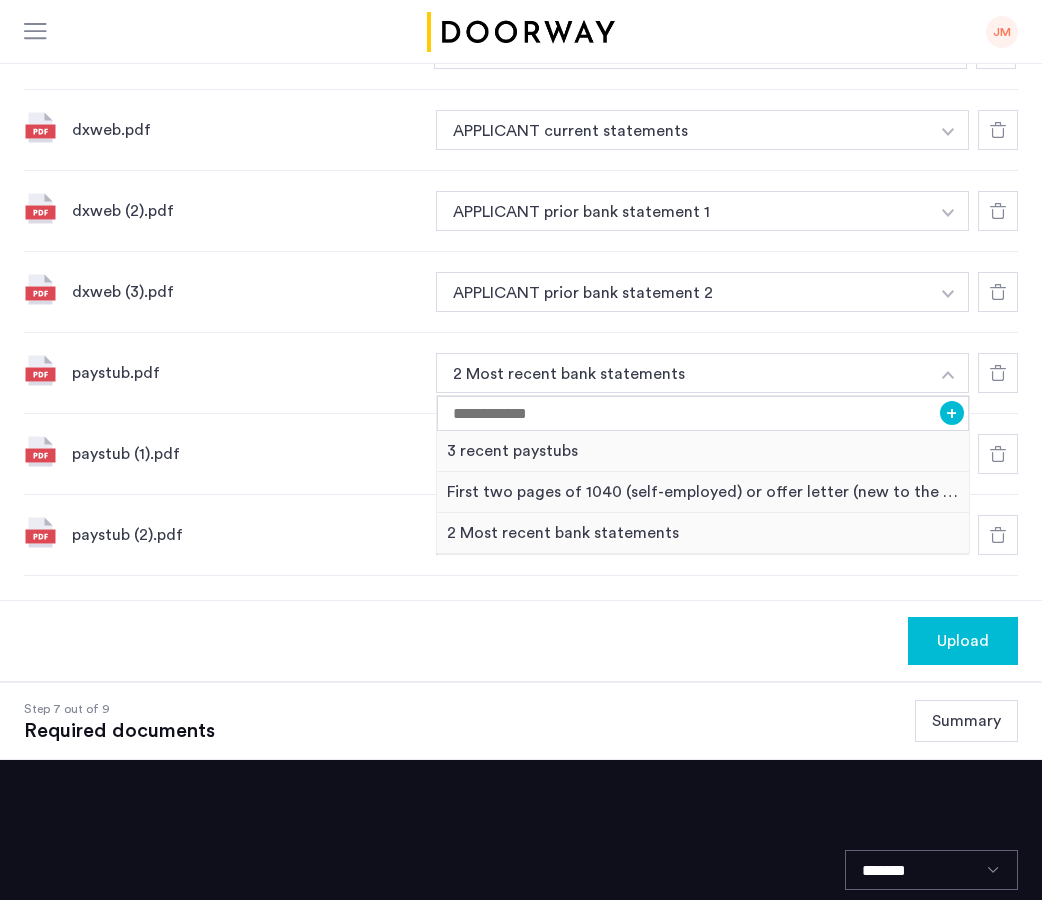 scroll, scrollTop: 1579, scrollLeft: 0, axis: vertical 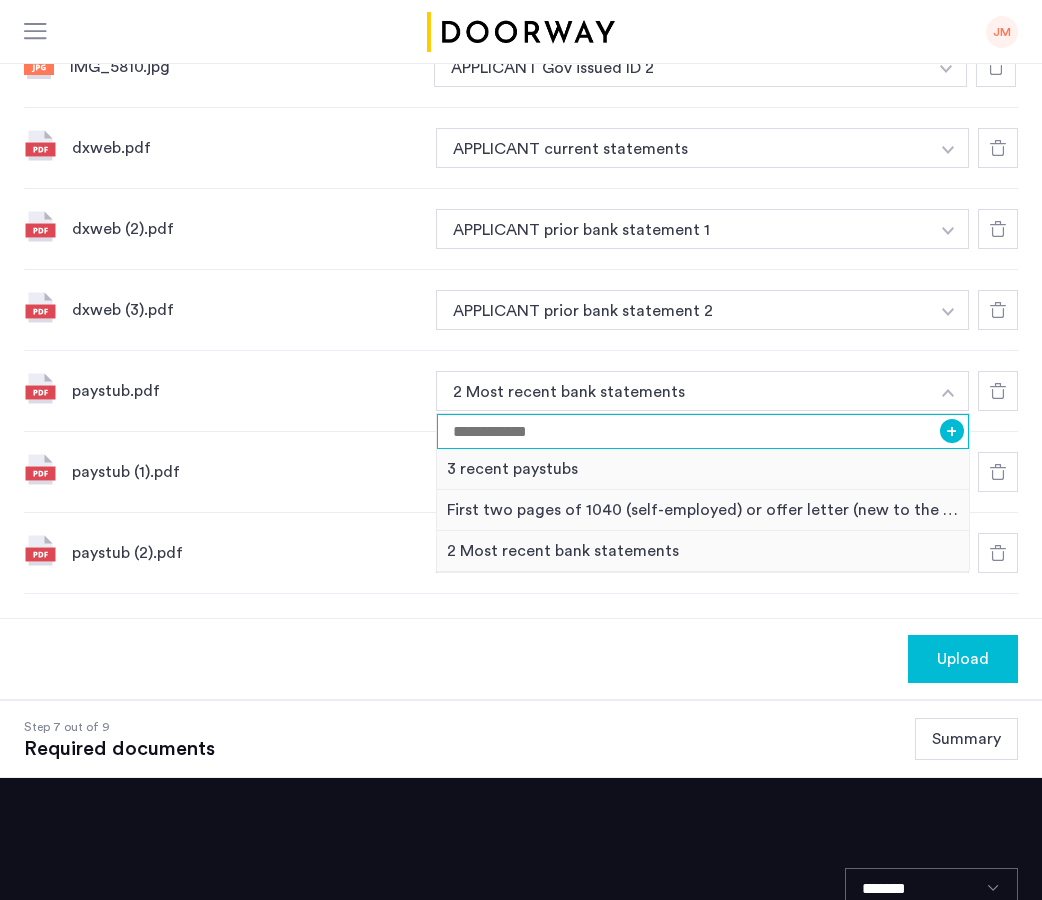 click at bounding box center [703, 431] 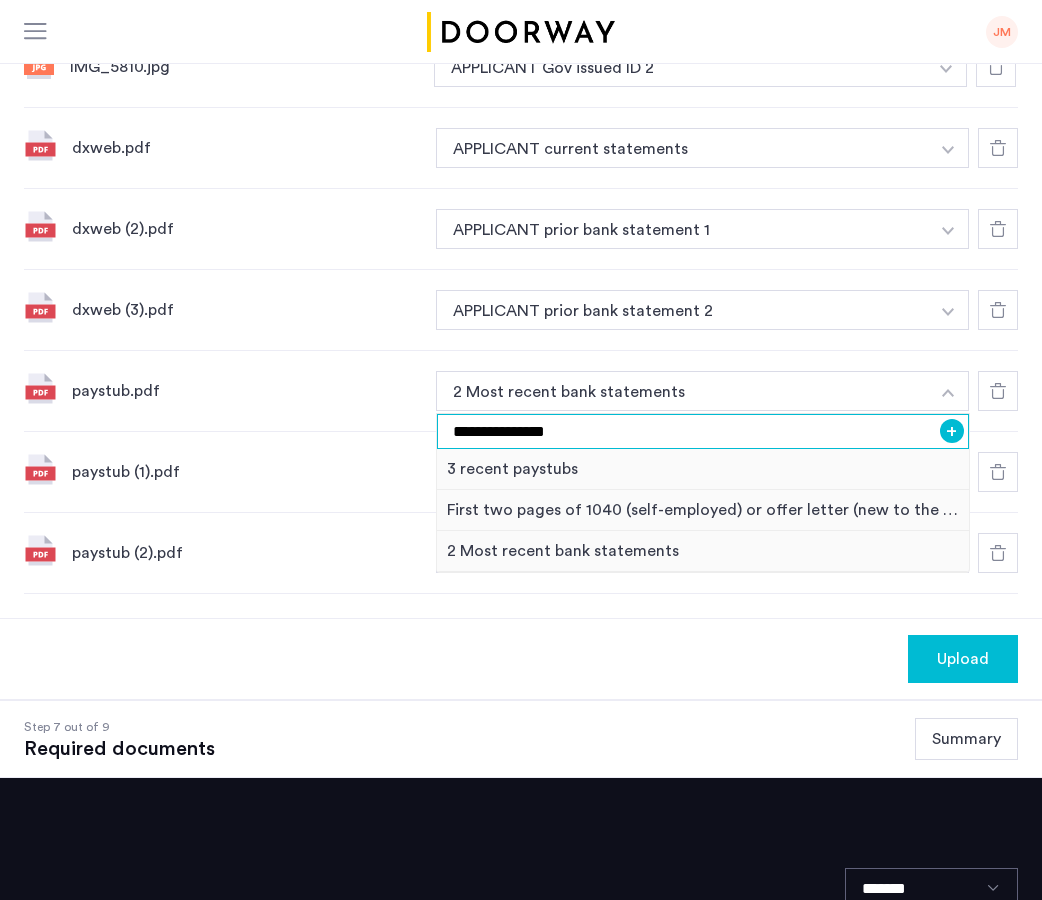 type on "**********" 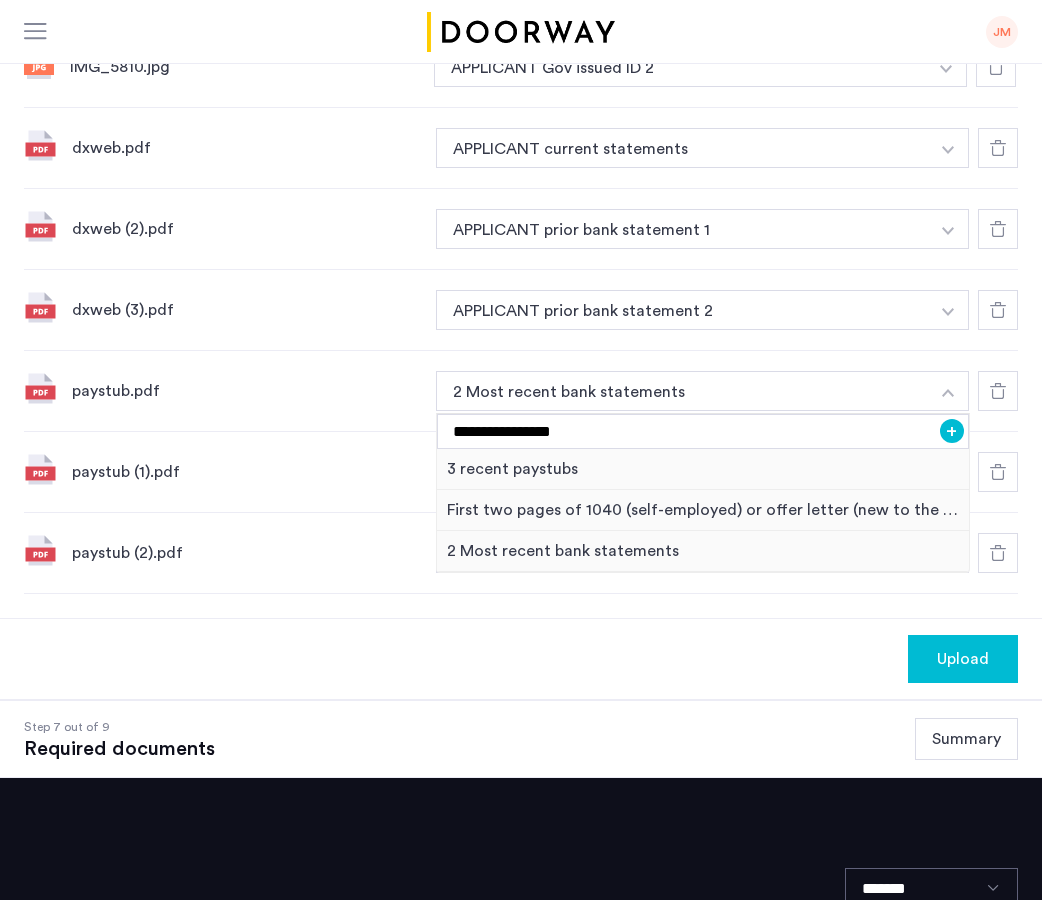 click on "+" at bounding box center (952, 431) 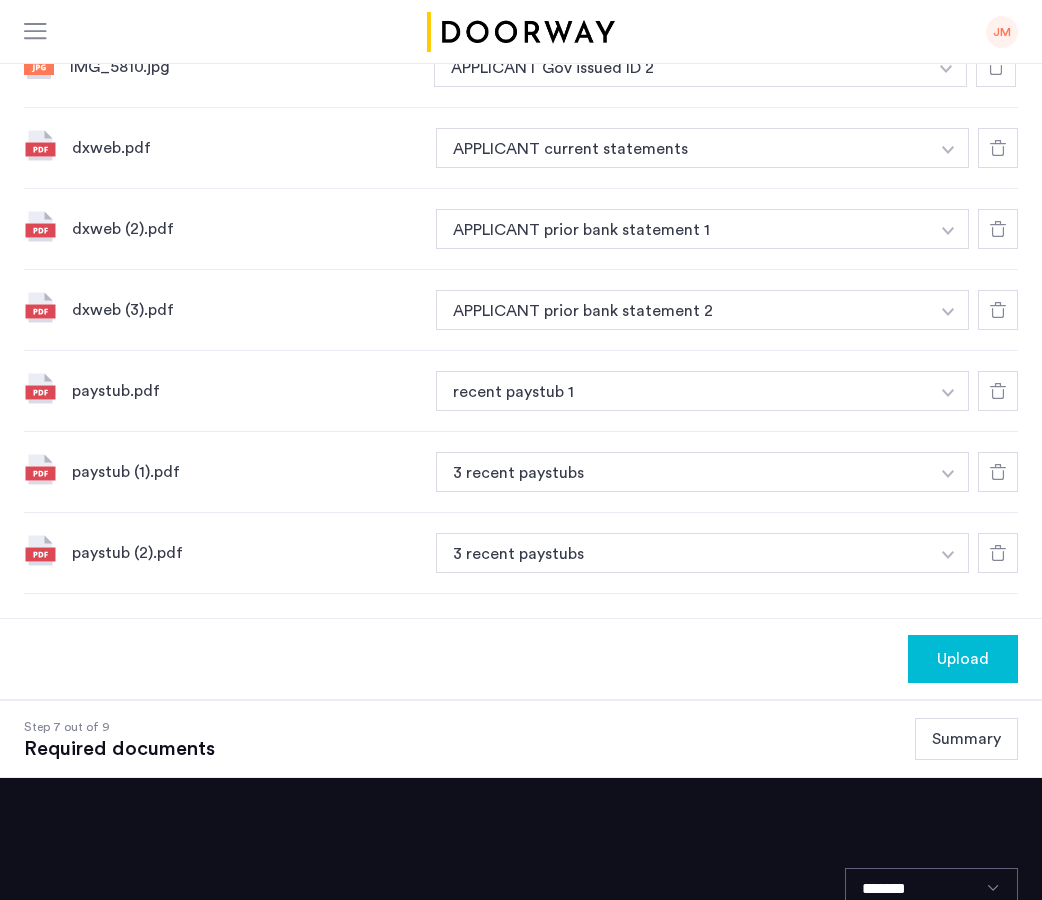 click at bounding box center (948, -666) 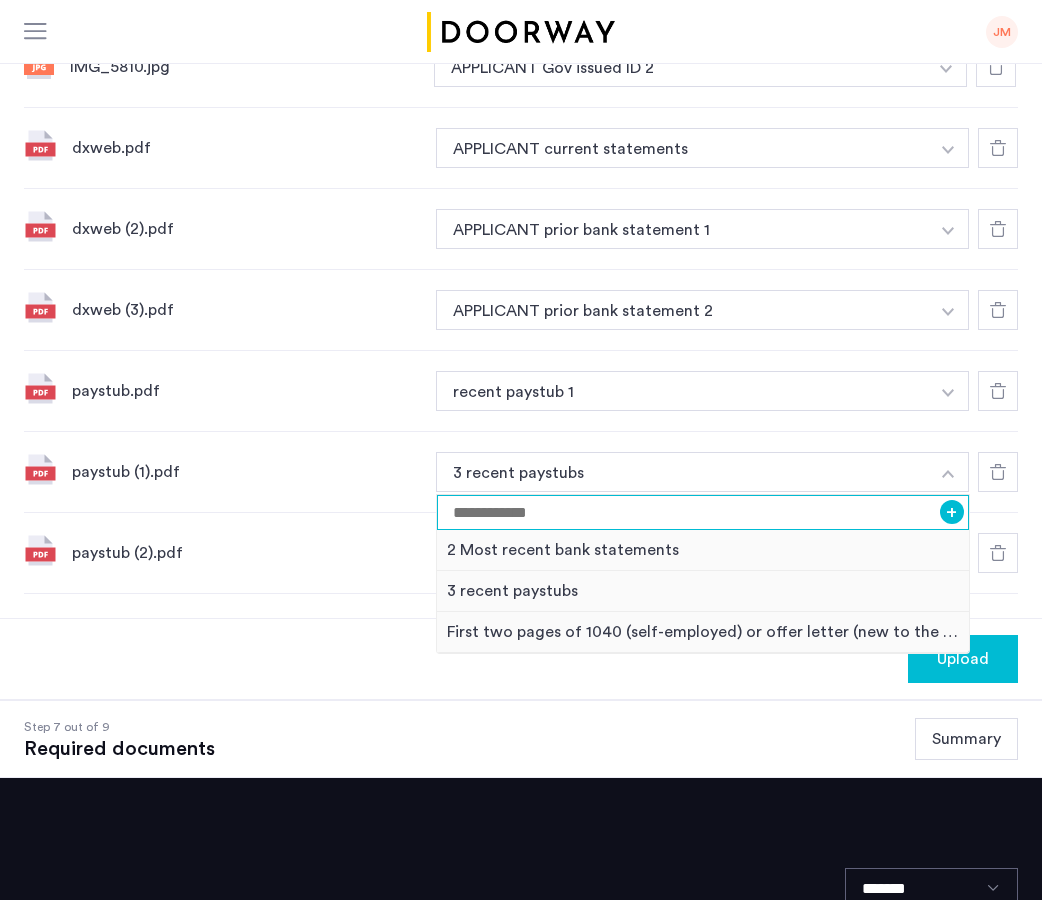 click at bounding box center (703, 512) 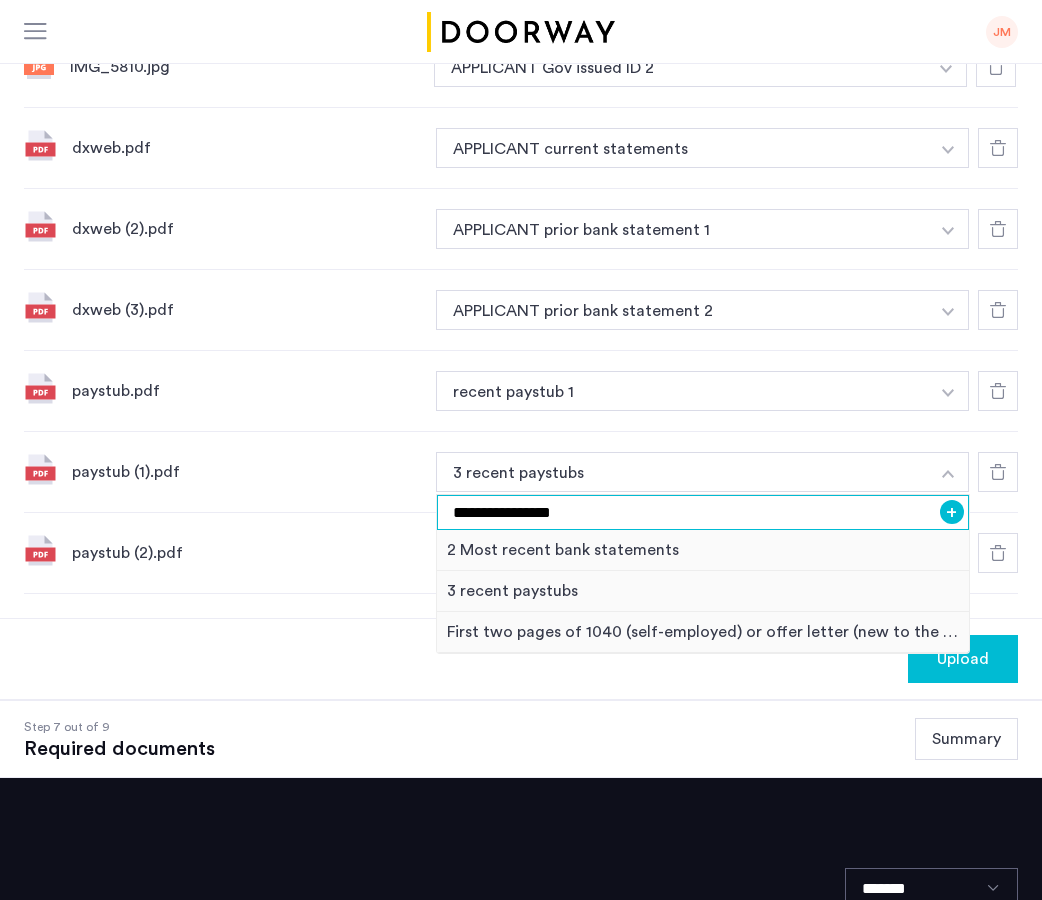 type on "**********" 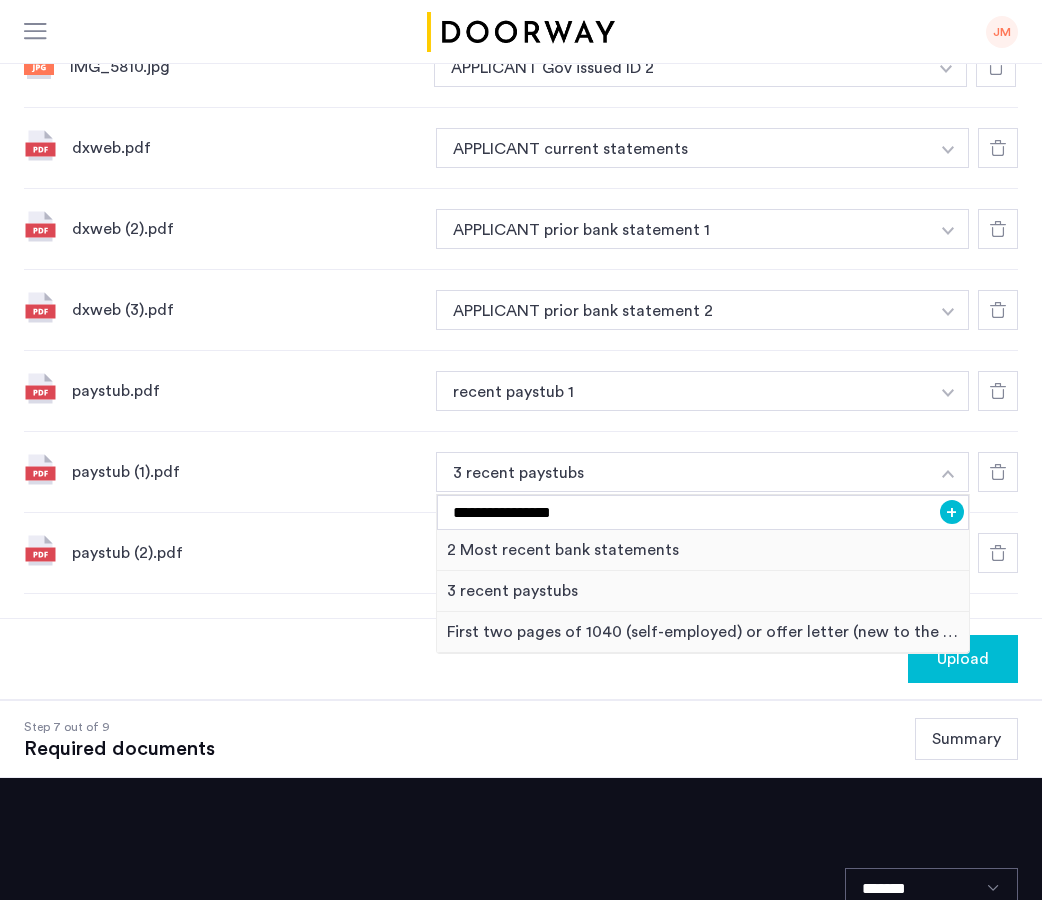click on "+" at bounding box center (952, 512) 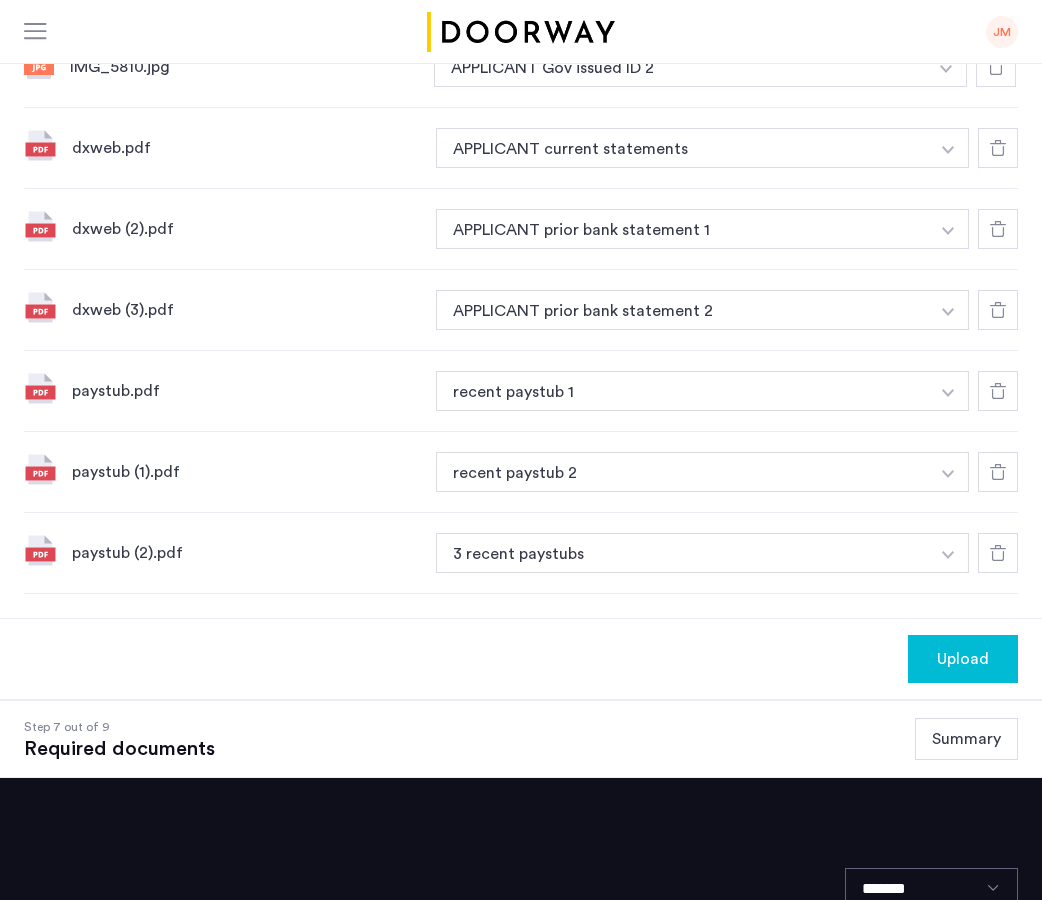 click at bounding box center (948, -664) 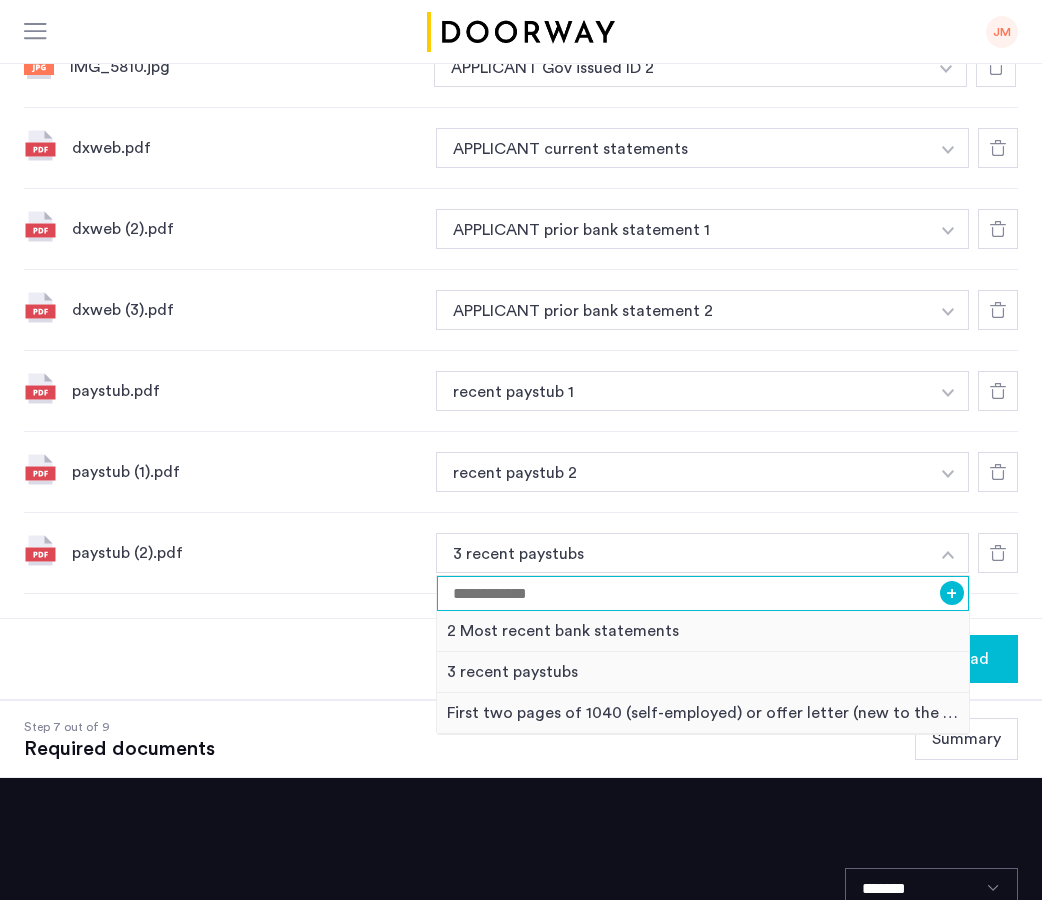 click at bounding box center [703, 593] 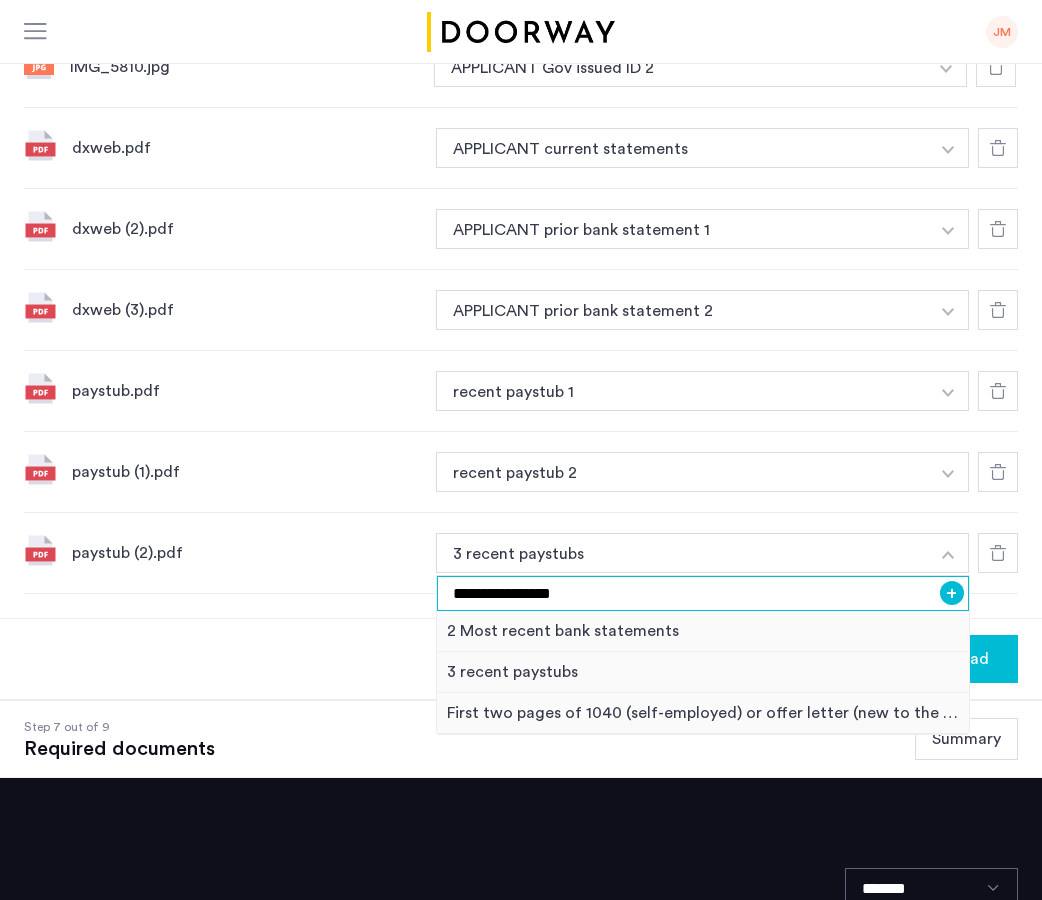 type on "**********" 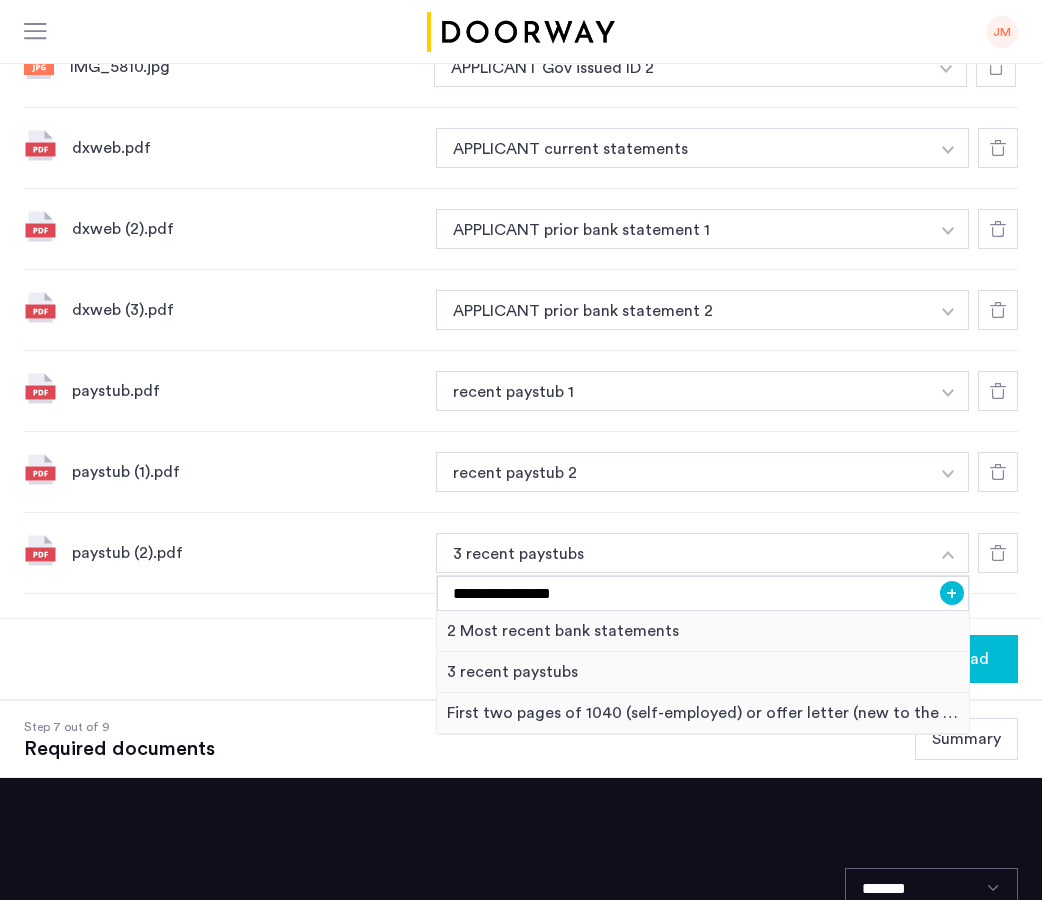 click on "+" at bounding box center [952, 593] 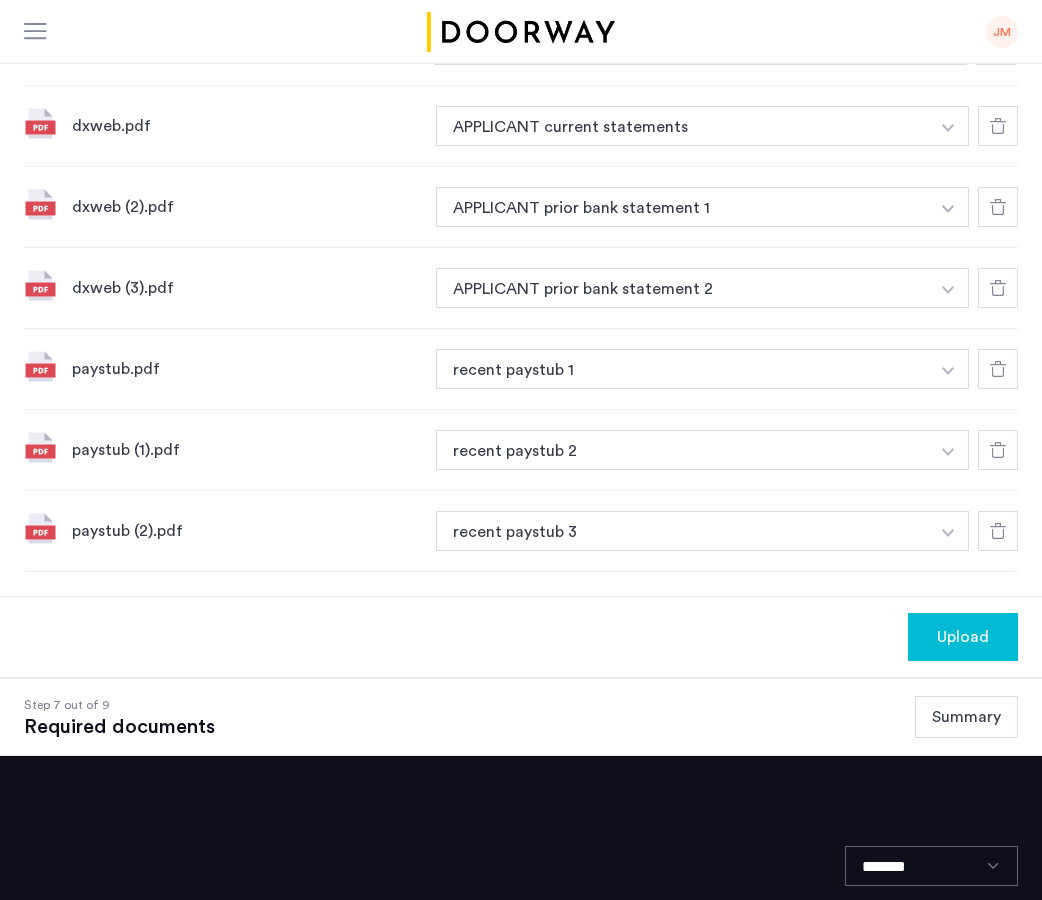 scroll, scrollTop: 1593, scrollLeft: 0, axis: vertical 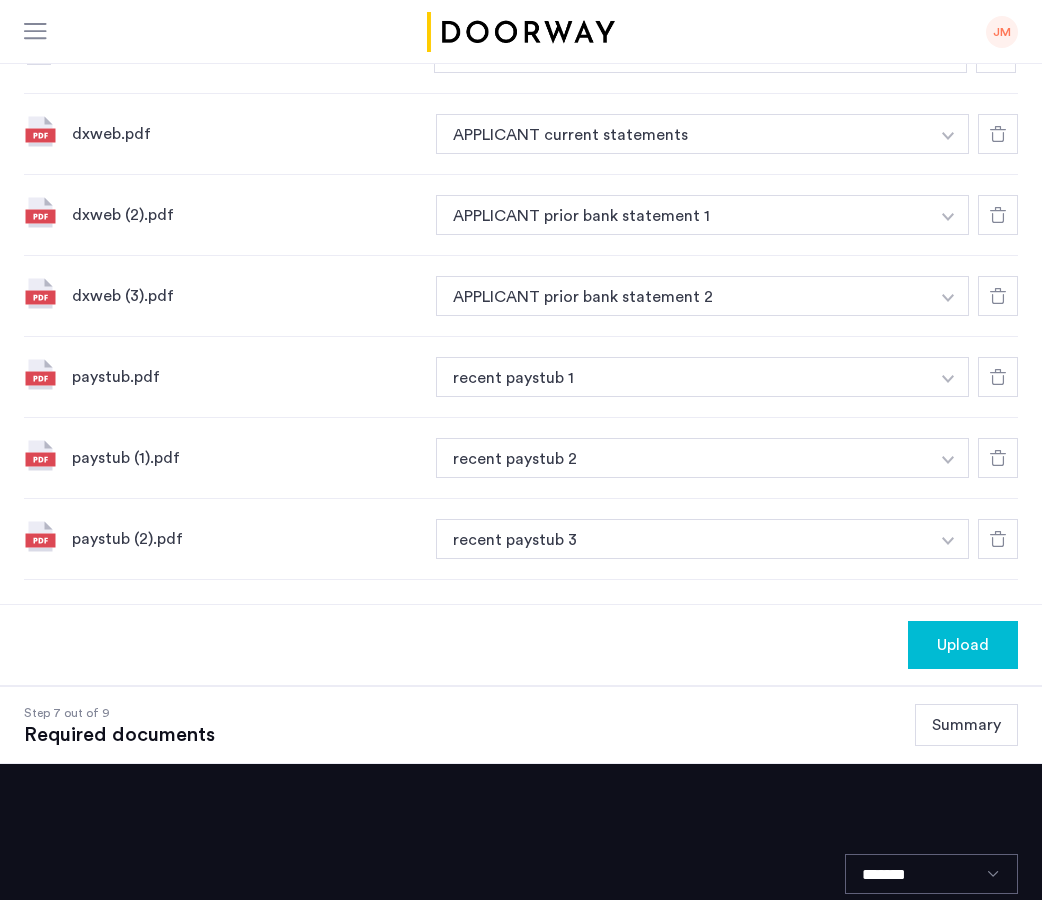 click on "Upload" 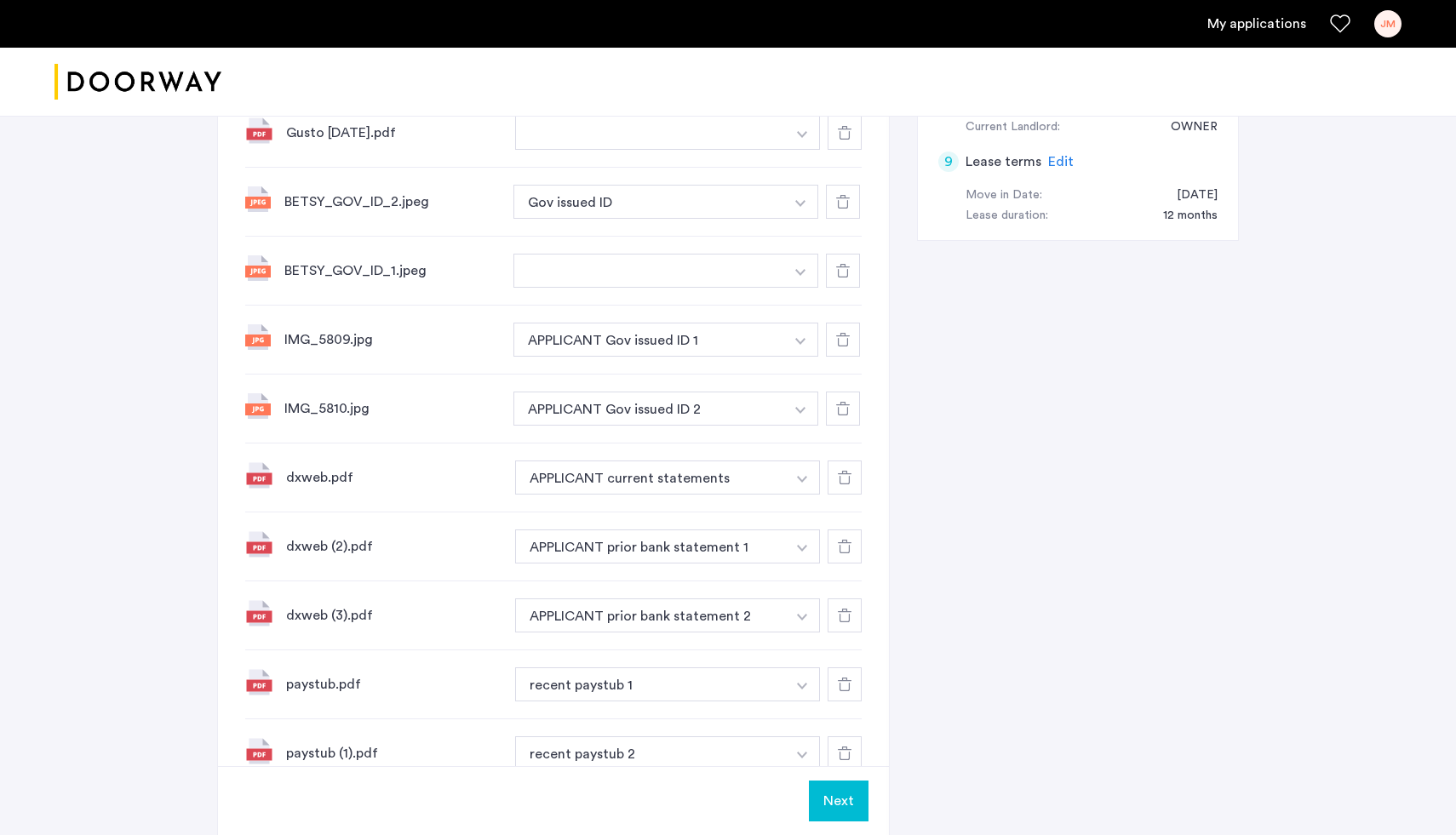 scroll, scrollTop: 701, scrollLeft: 0, axis: vertical 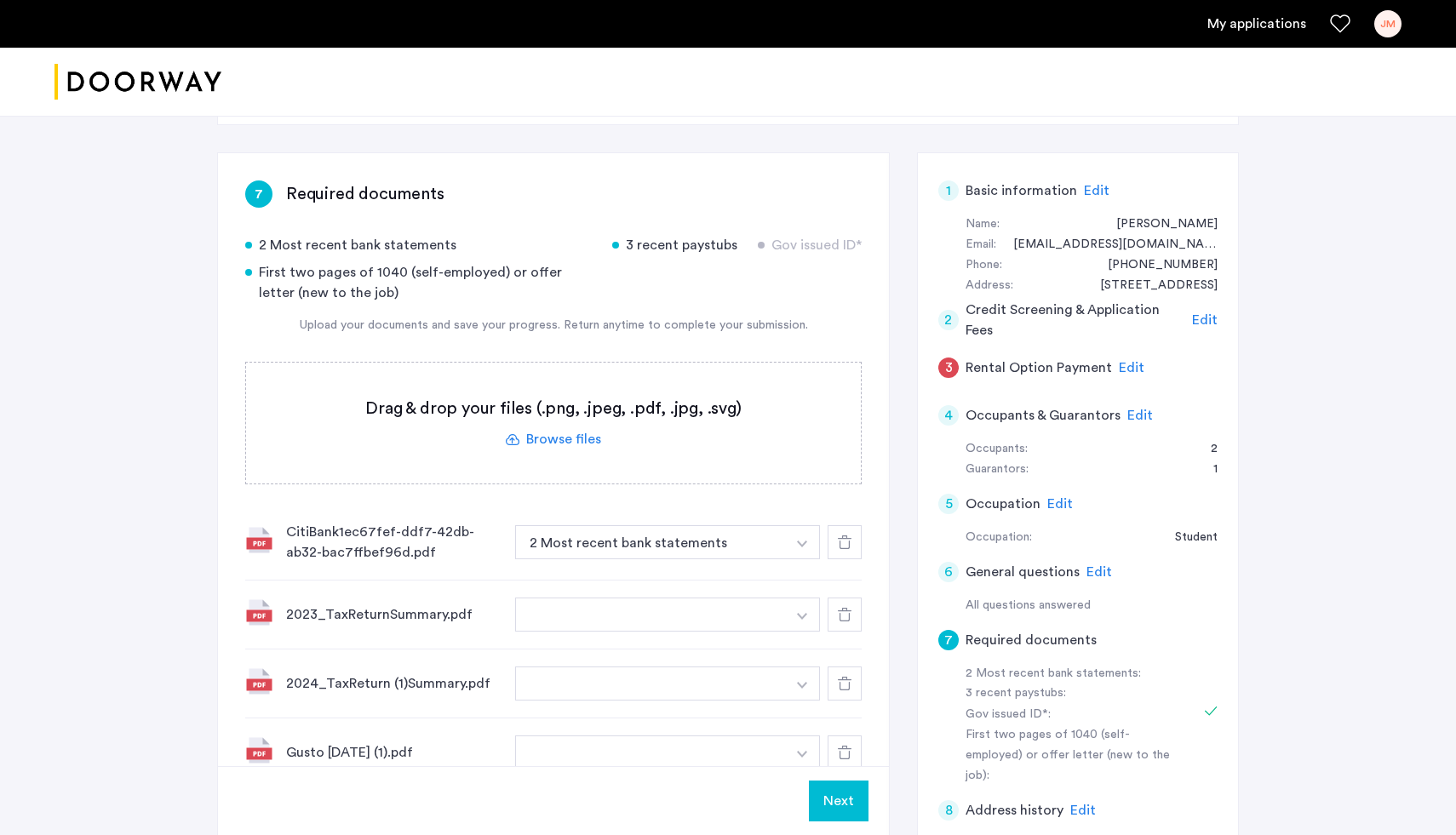 drag, startPoint x: 259, startPoint y: 189, endPoint x: 509, endPoint y: 183, distance: 250.072 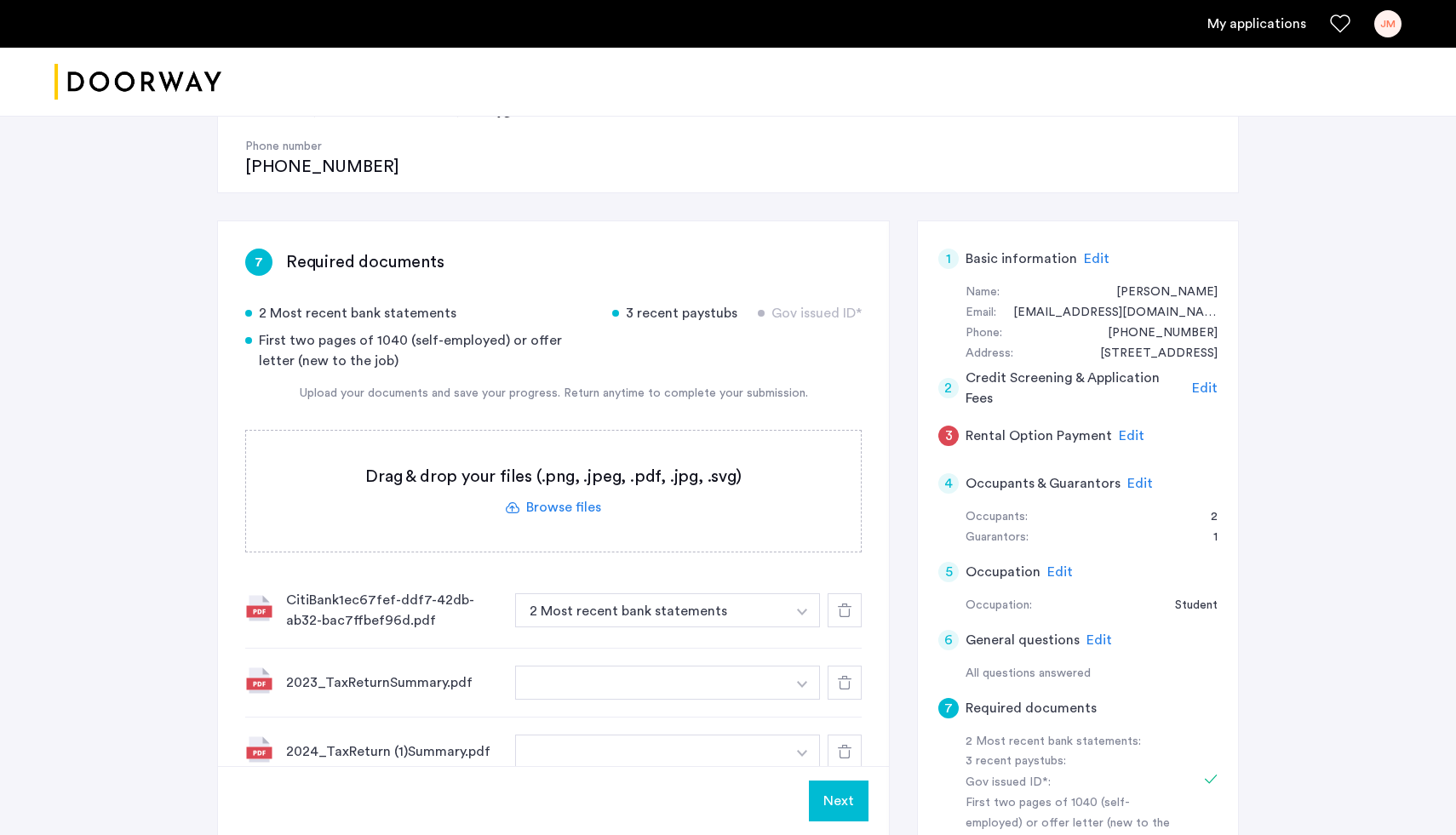 scroll, scrollTop: 230, scrollLeft: 0, axis: vertical 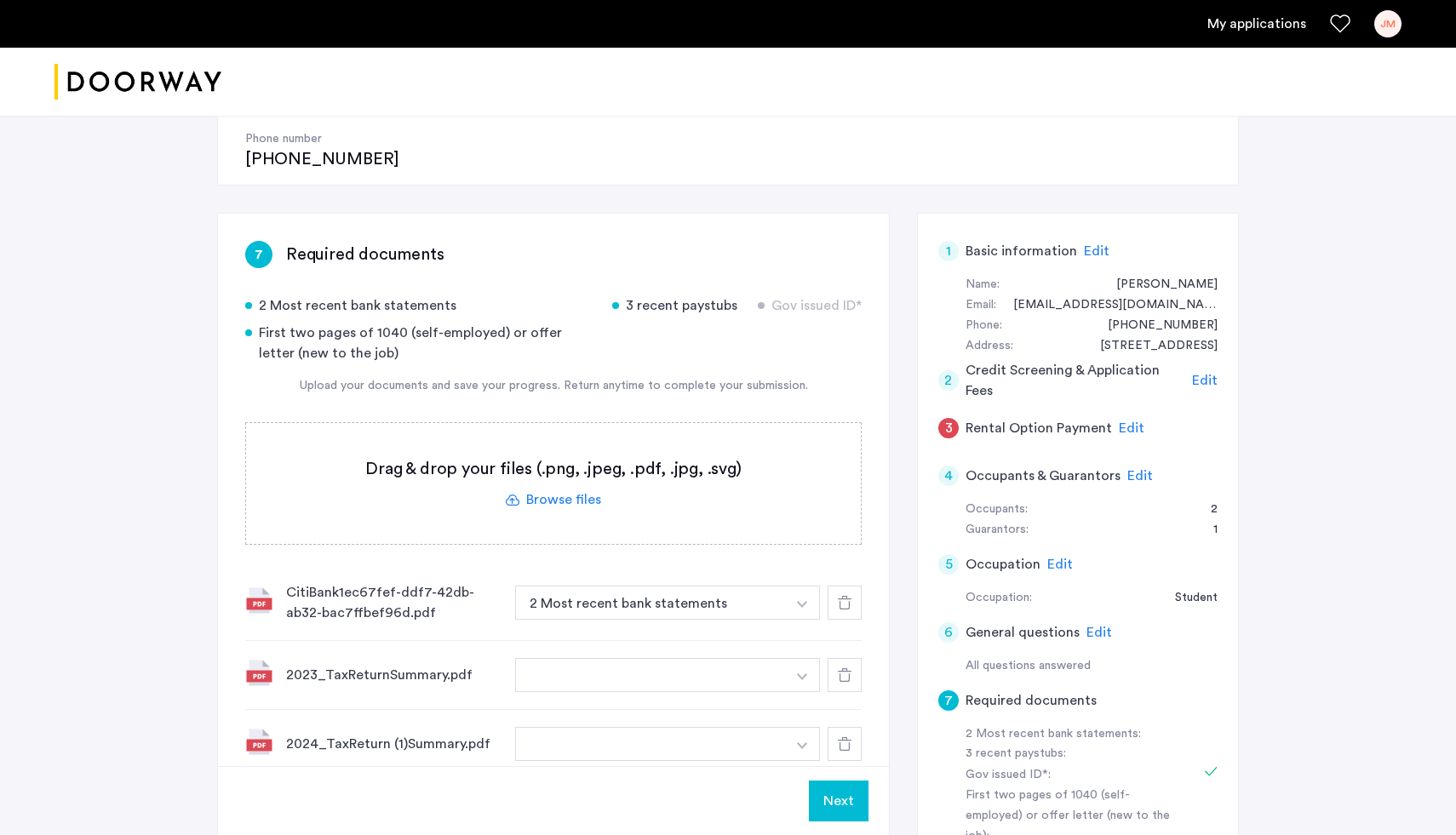 click on "Next" 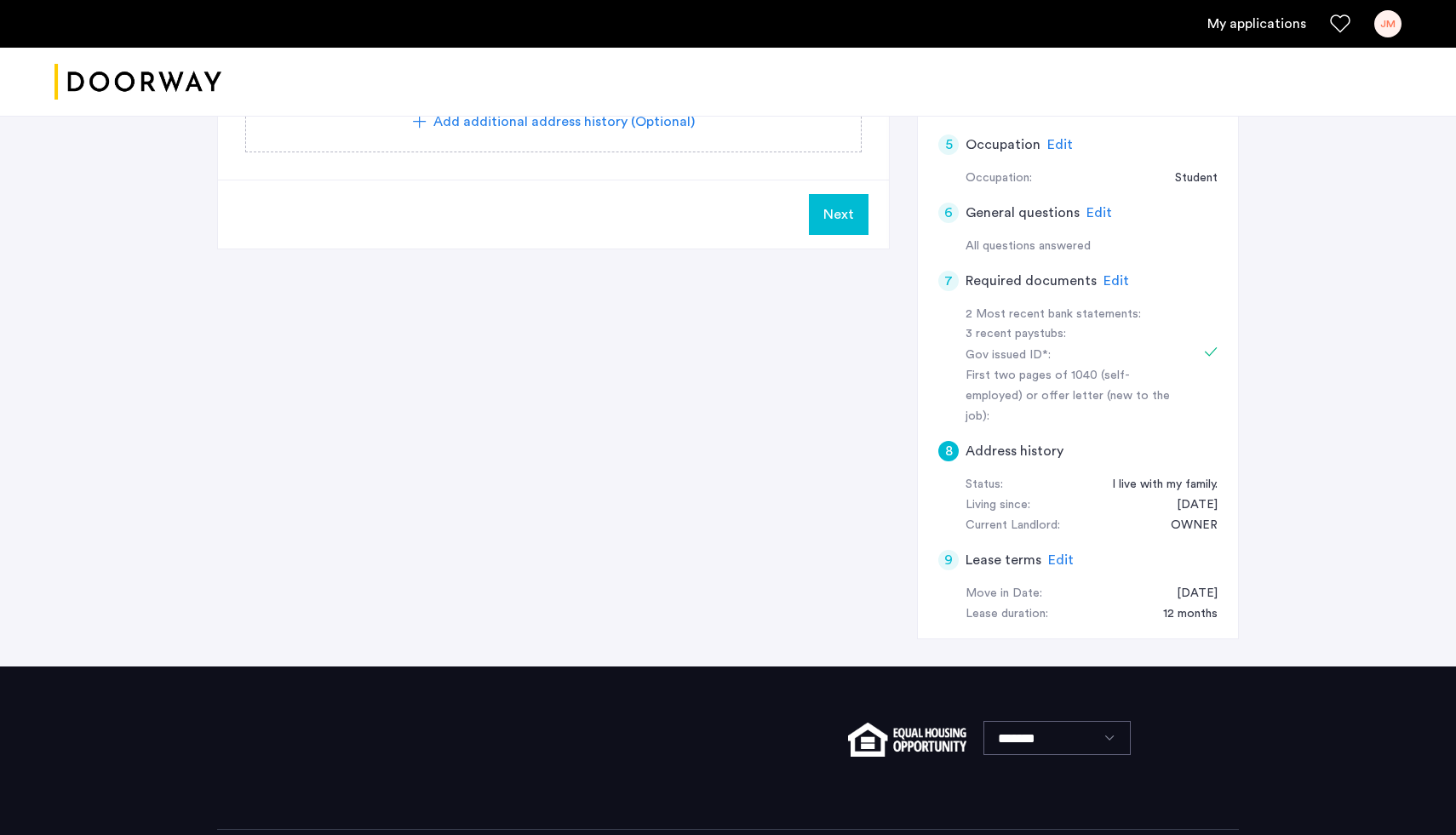 scroll, scrollTop: 0, scrollLeft: 0, axis: both 